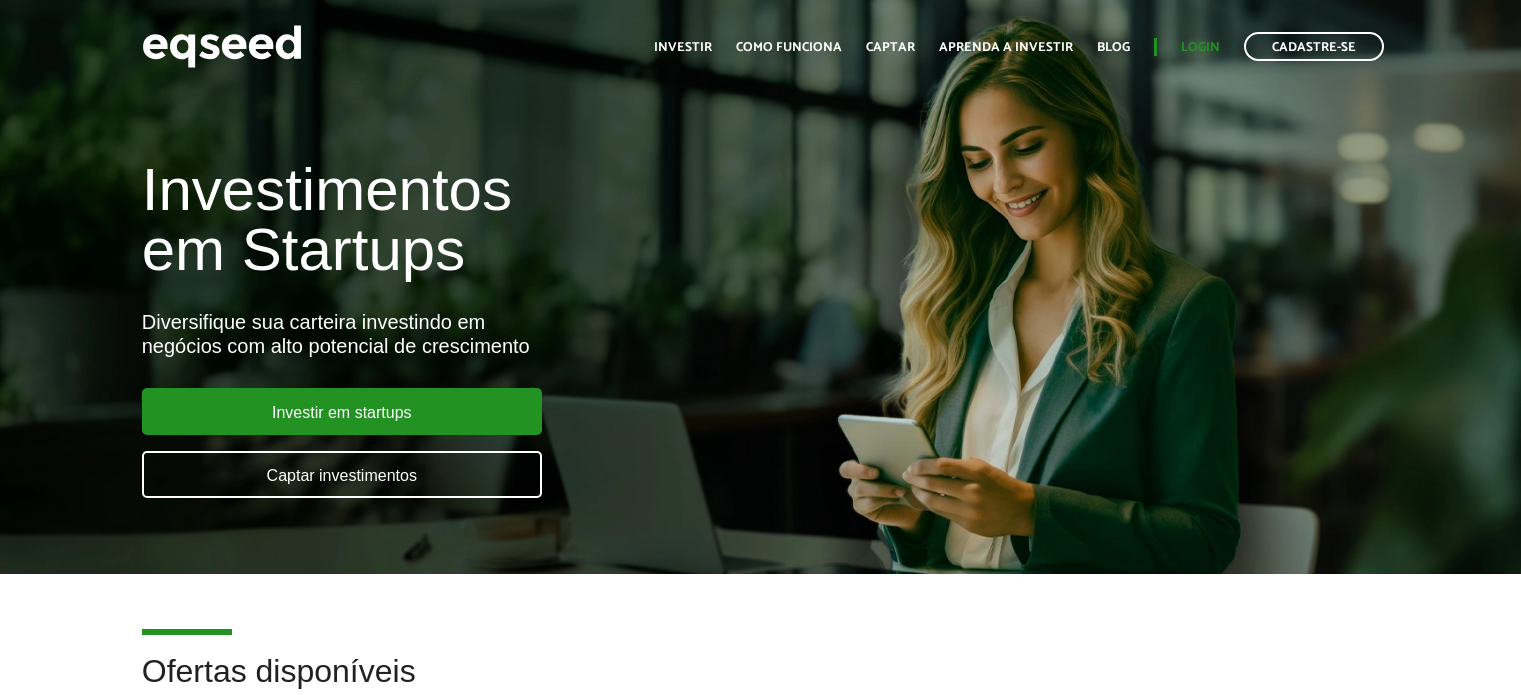 scroll, scrollTop: 0, scrollLeft: 0, axis: both 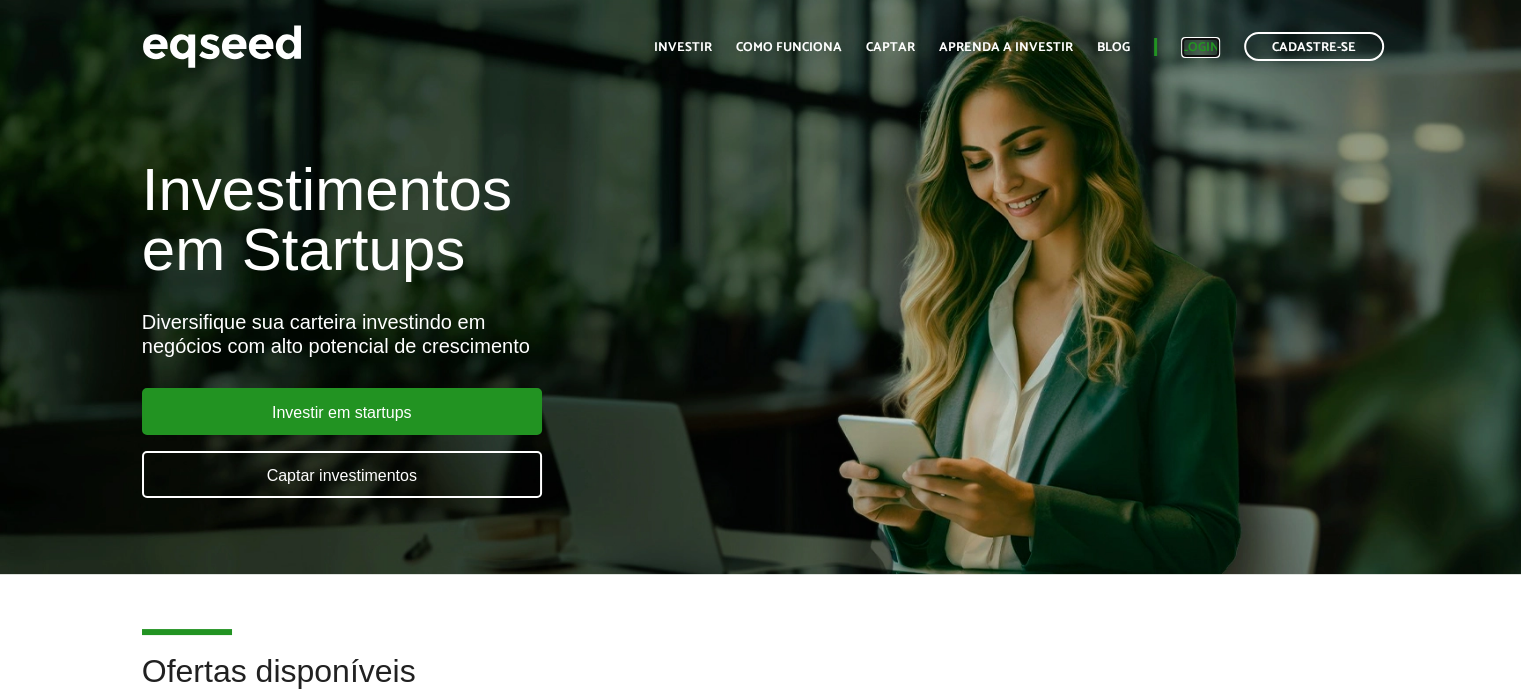 click on "Login" at bounding box center (1200, 47) 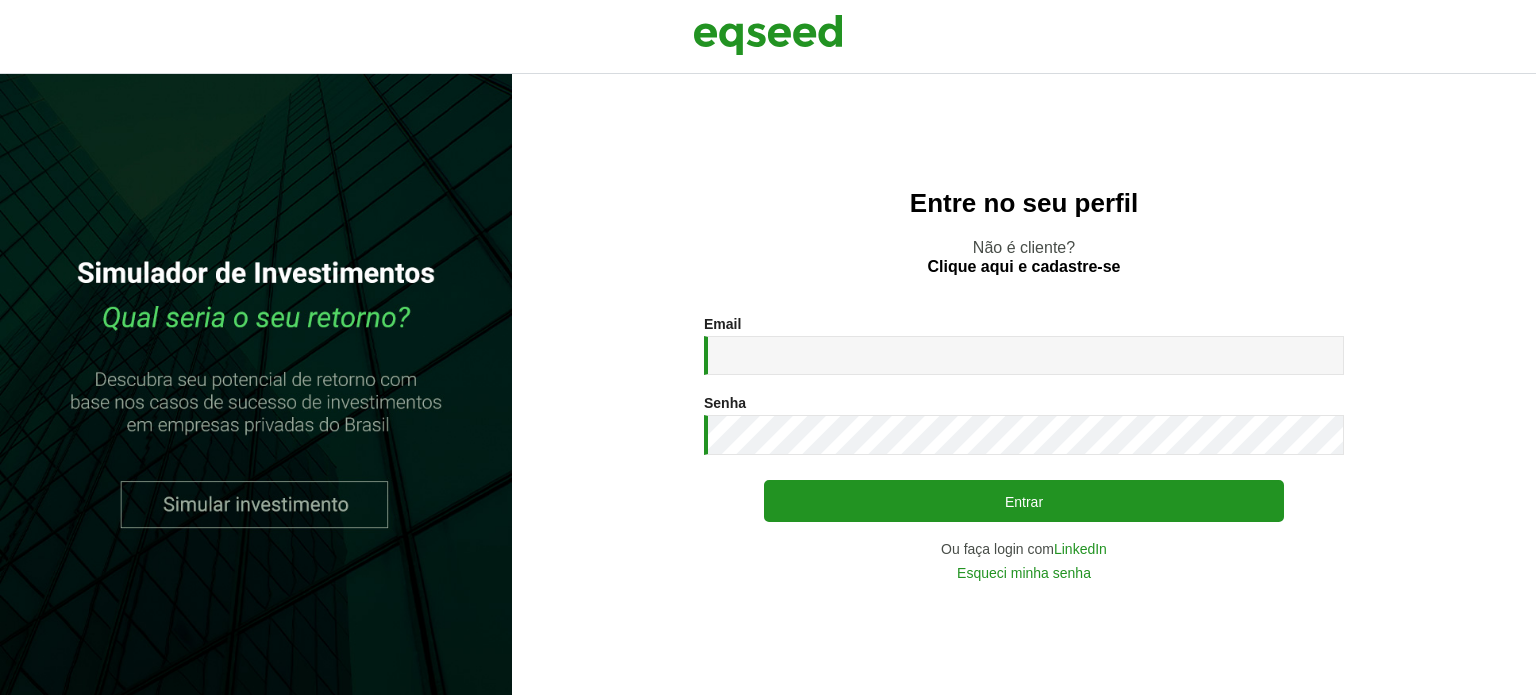 scroll, scrollTop: 0, scrollLeft: 0, axis: both 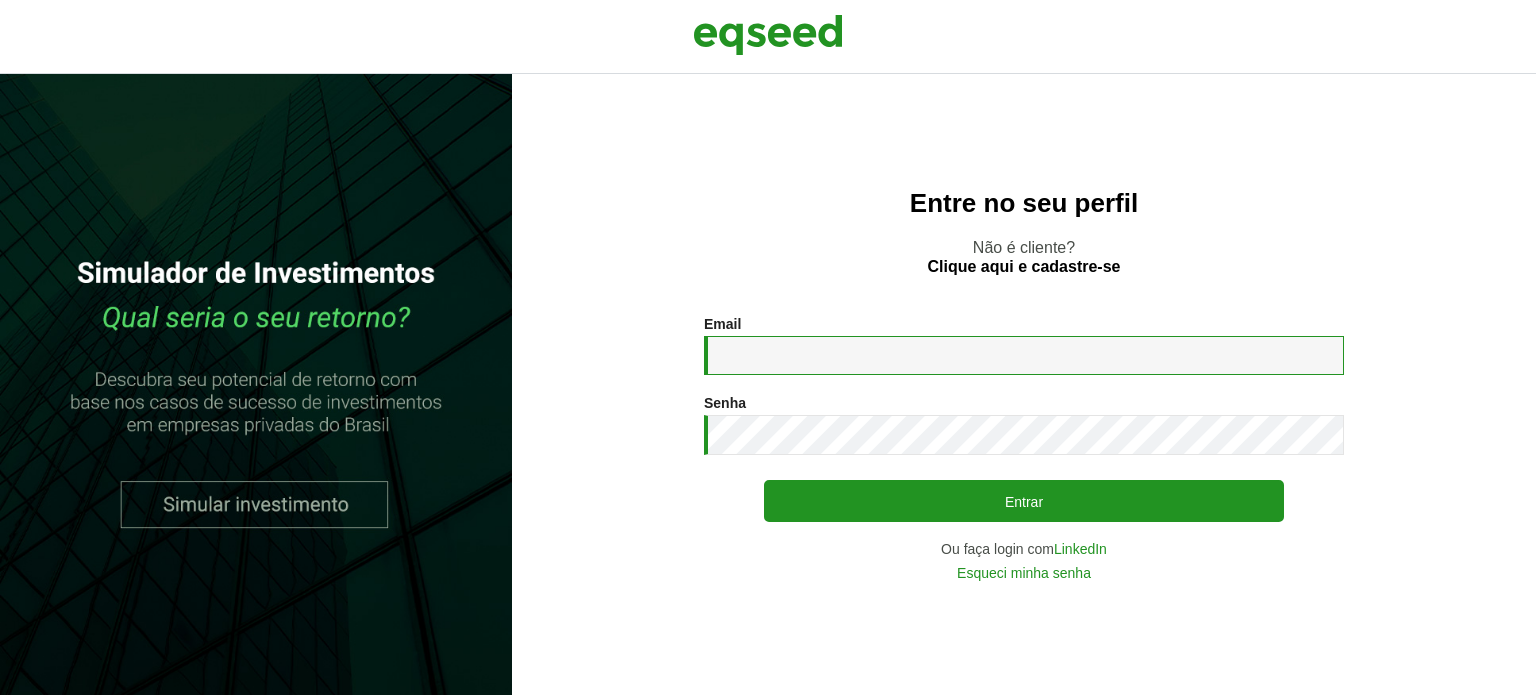 drag, startPoint x: 0, startPoint y: 0, endPoint x: 735, endPoint y: 352, distance: 814.9411 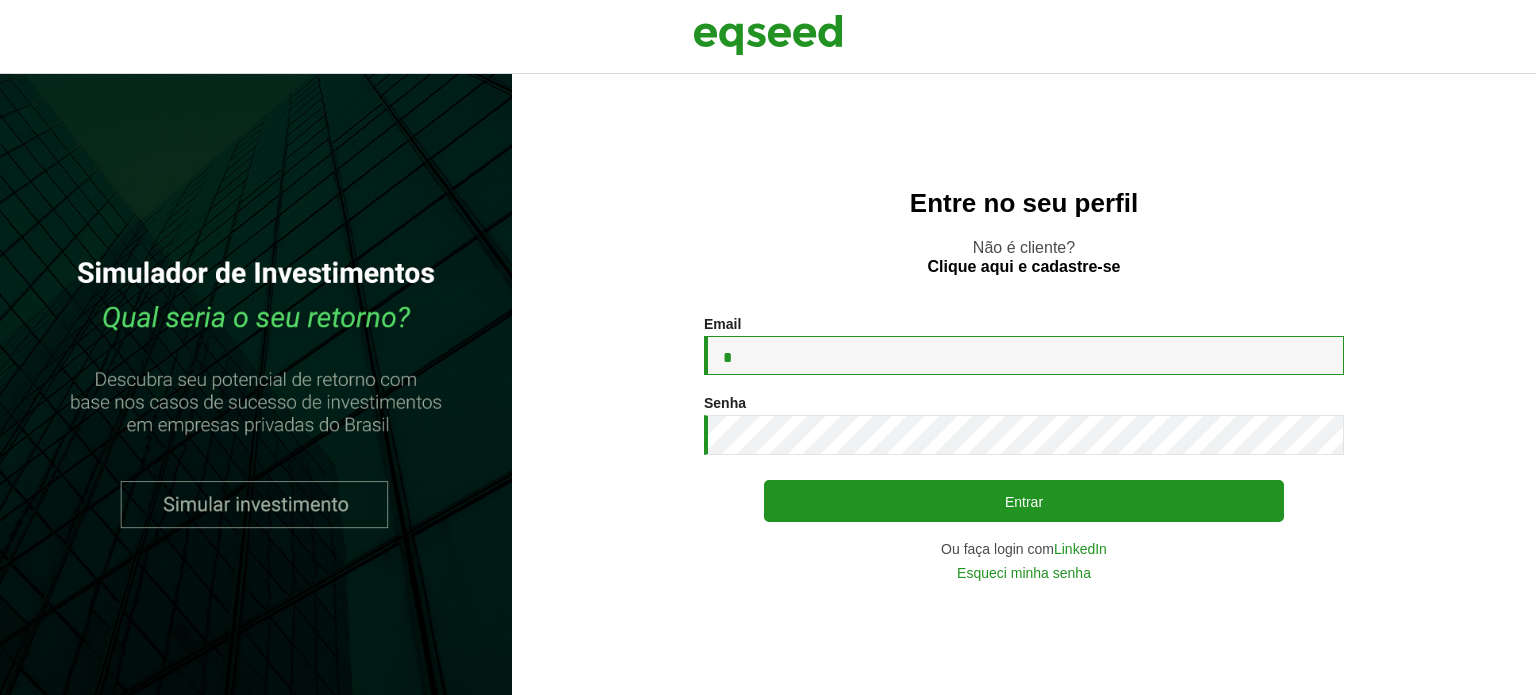 click on "*" at bounding box center [1024, 355] 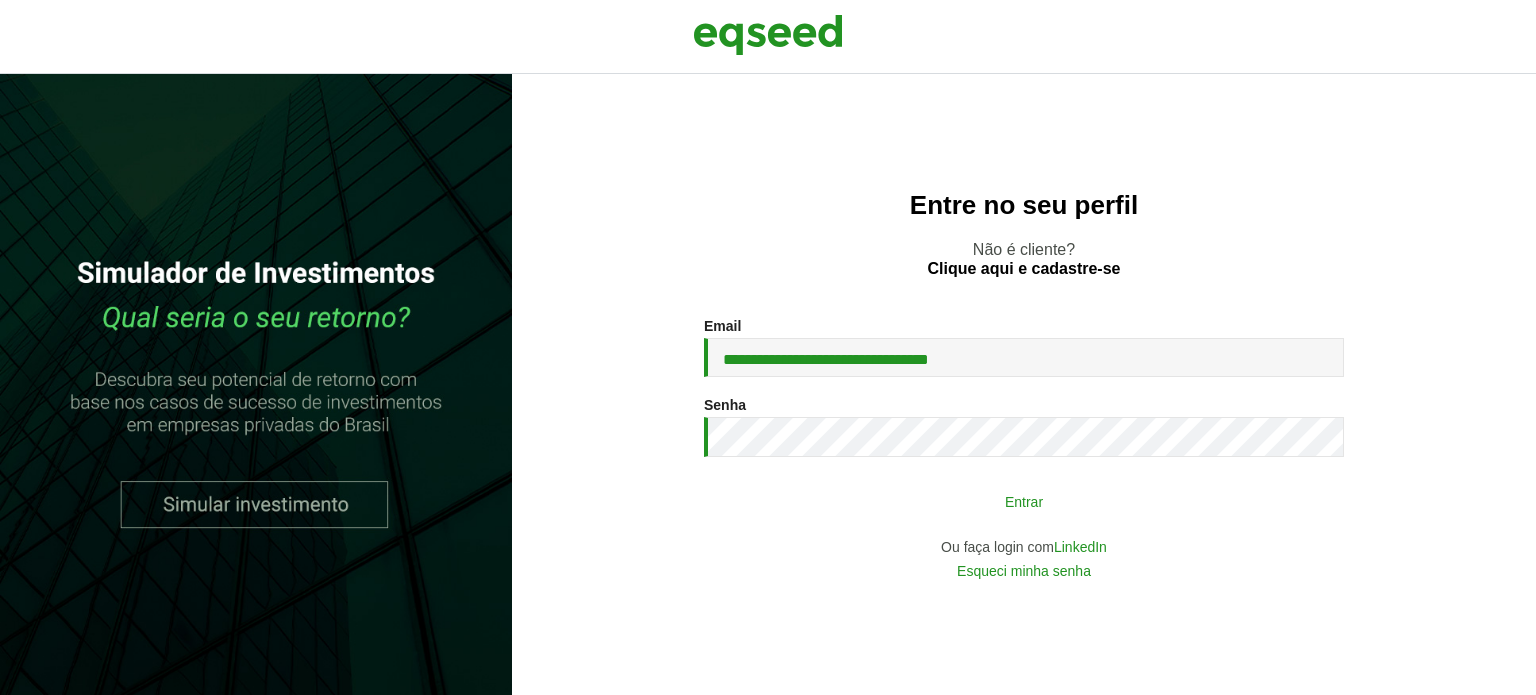 click on "Entrar" at bounding box center [1024, 501] 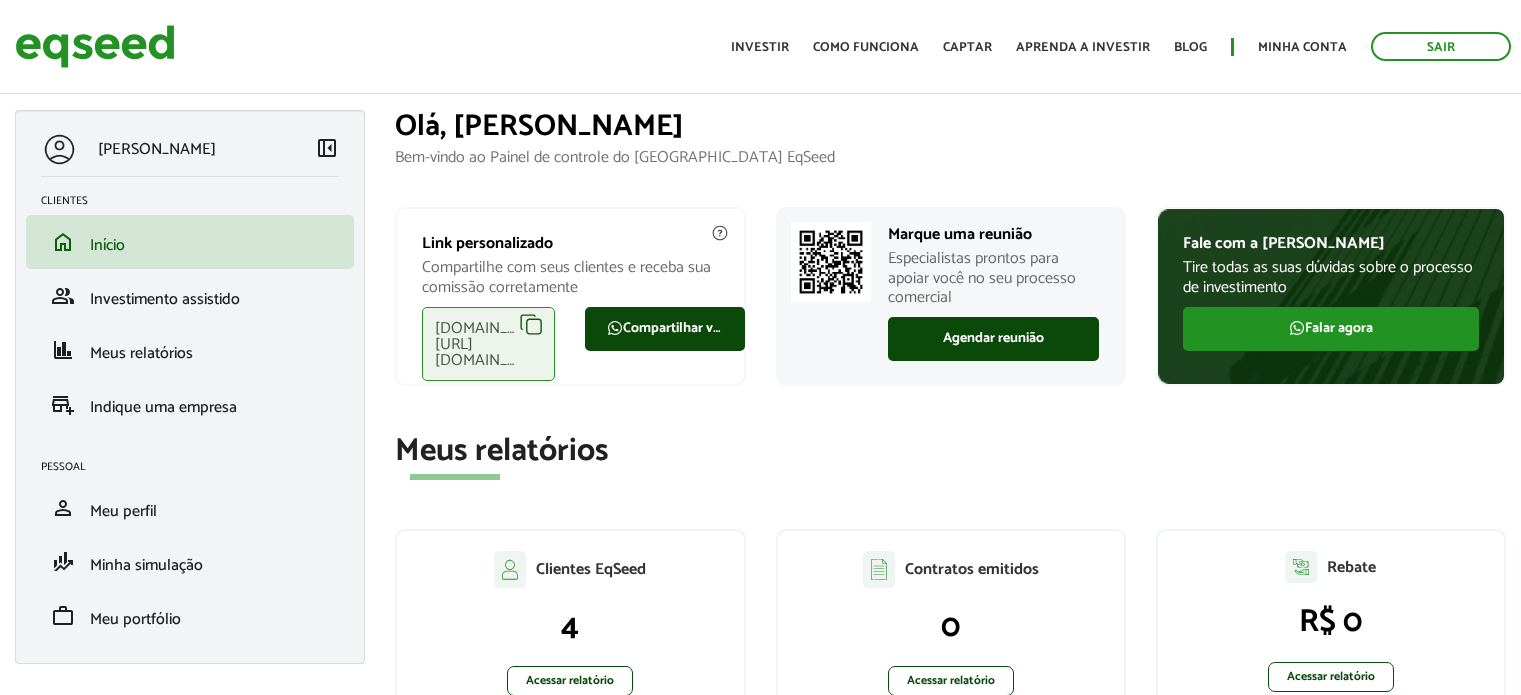 scroll, scrollTop: 0, scrollLeft: 0, axis: both 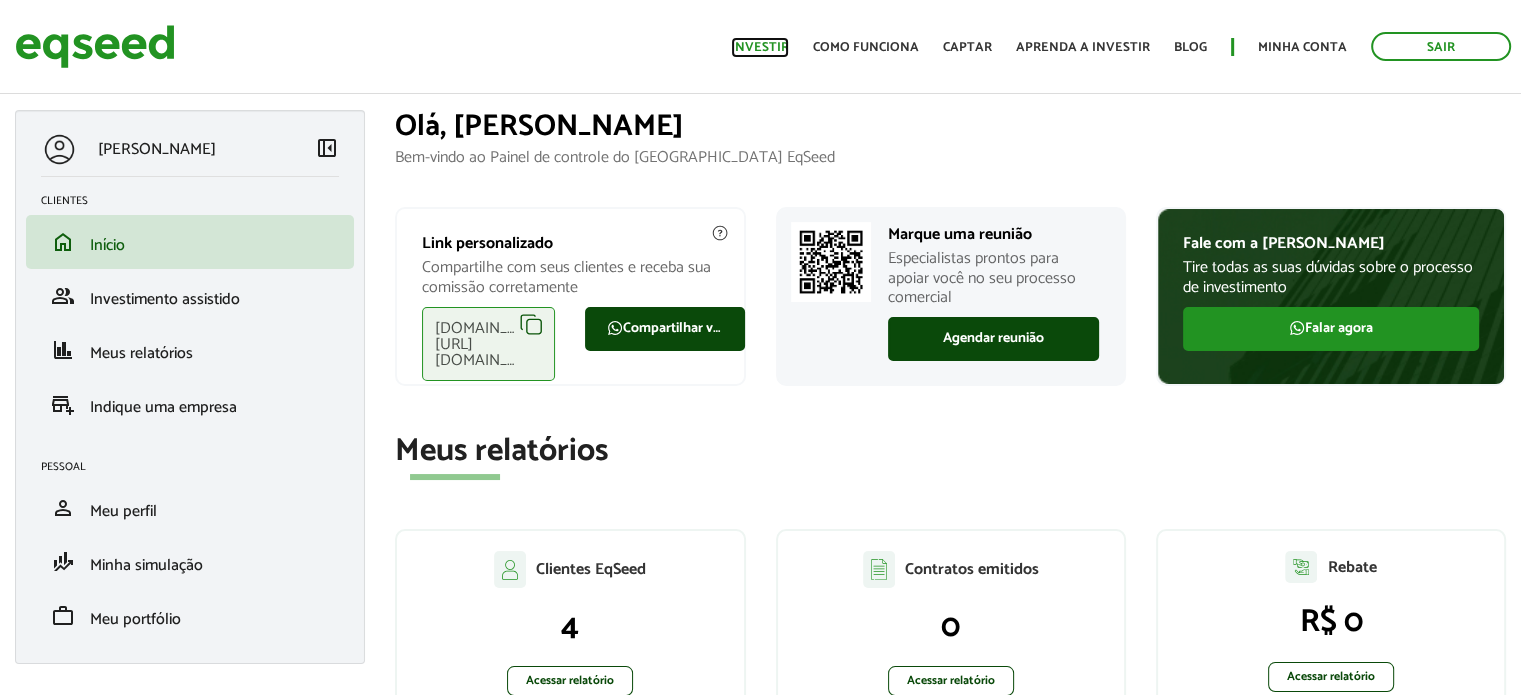 click on "Investir" at bounding box center [760, 47] 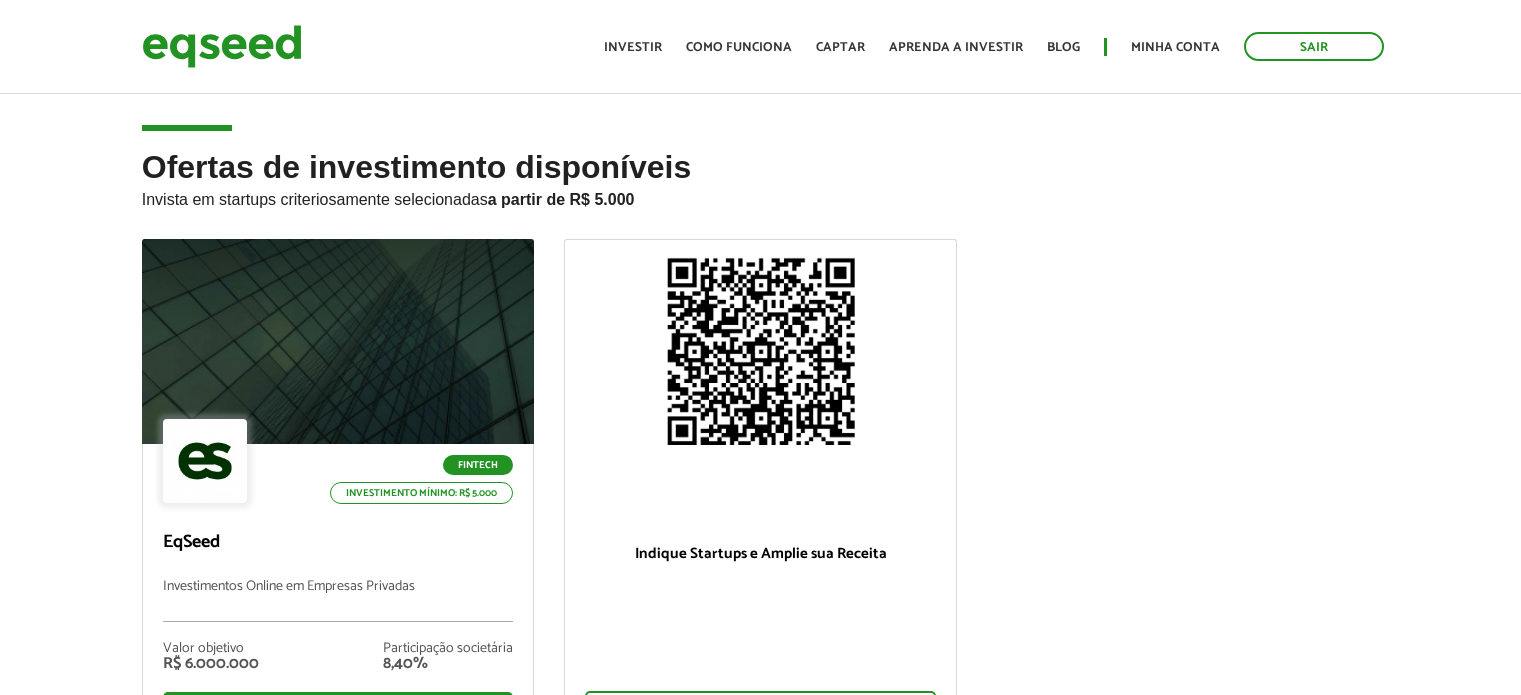 scroll, scrollTop: 0, scrollLeft: 0, axis: both 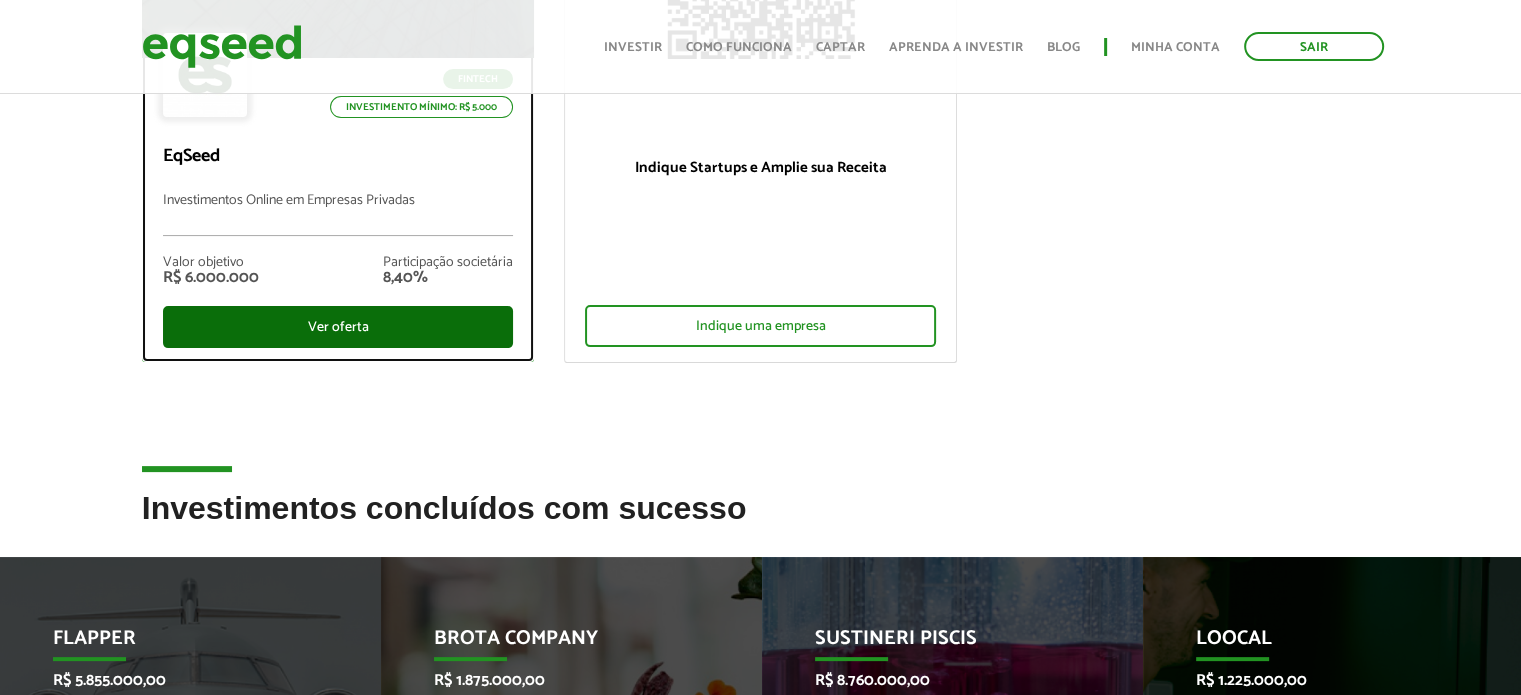 click on "Ver oferta" at bounding box center (338, 327) 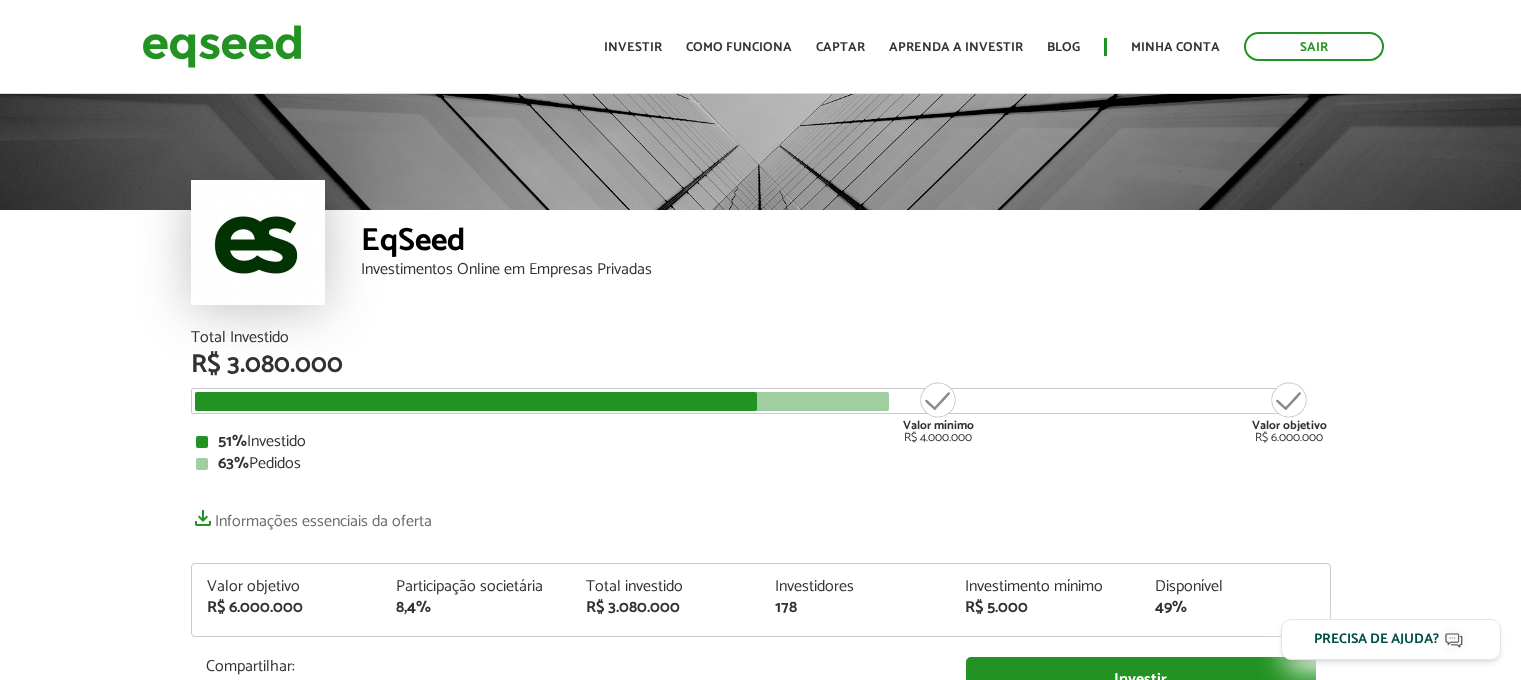 scroll, scrollTop: 0, scrollLeft: 0, axis: both 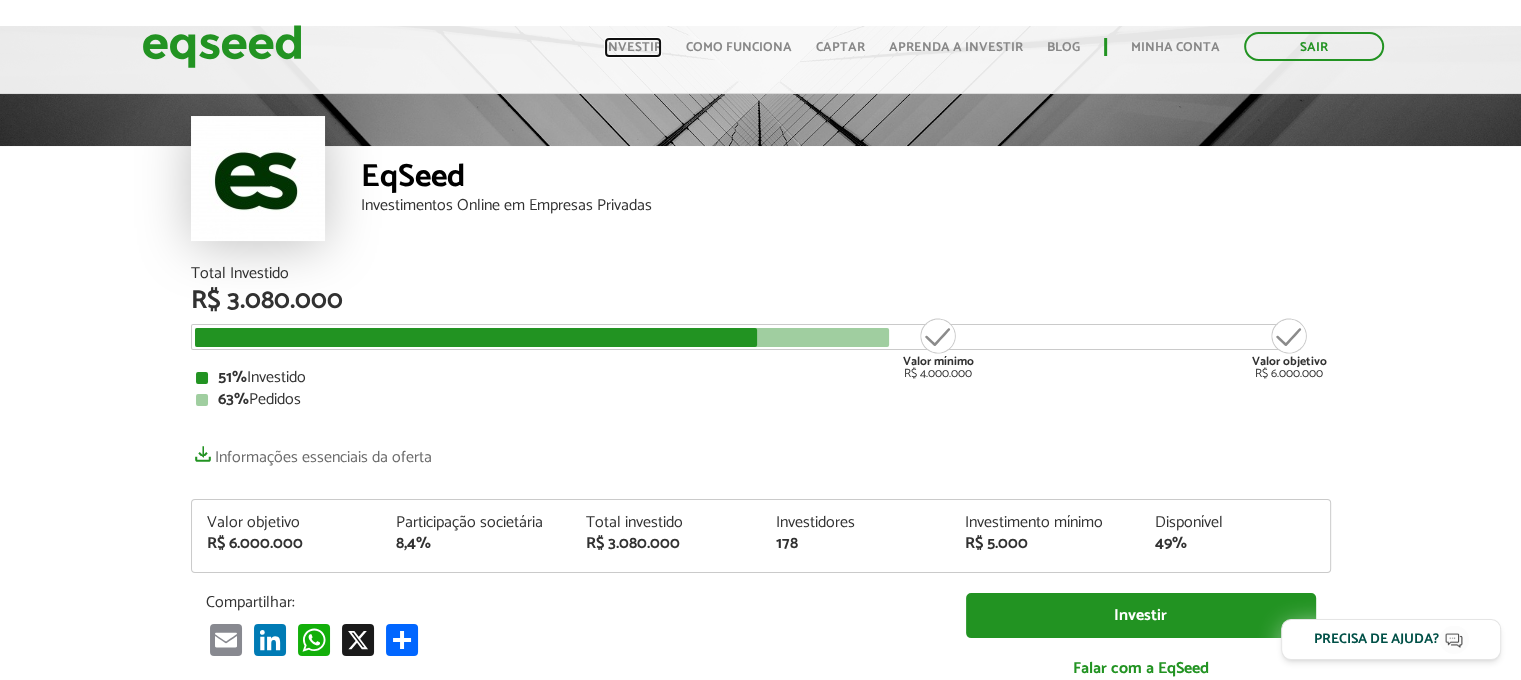click on "Investir" at bounding box center [633, 47] 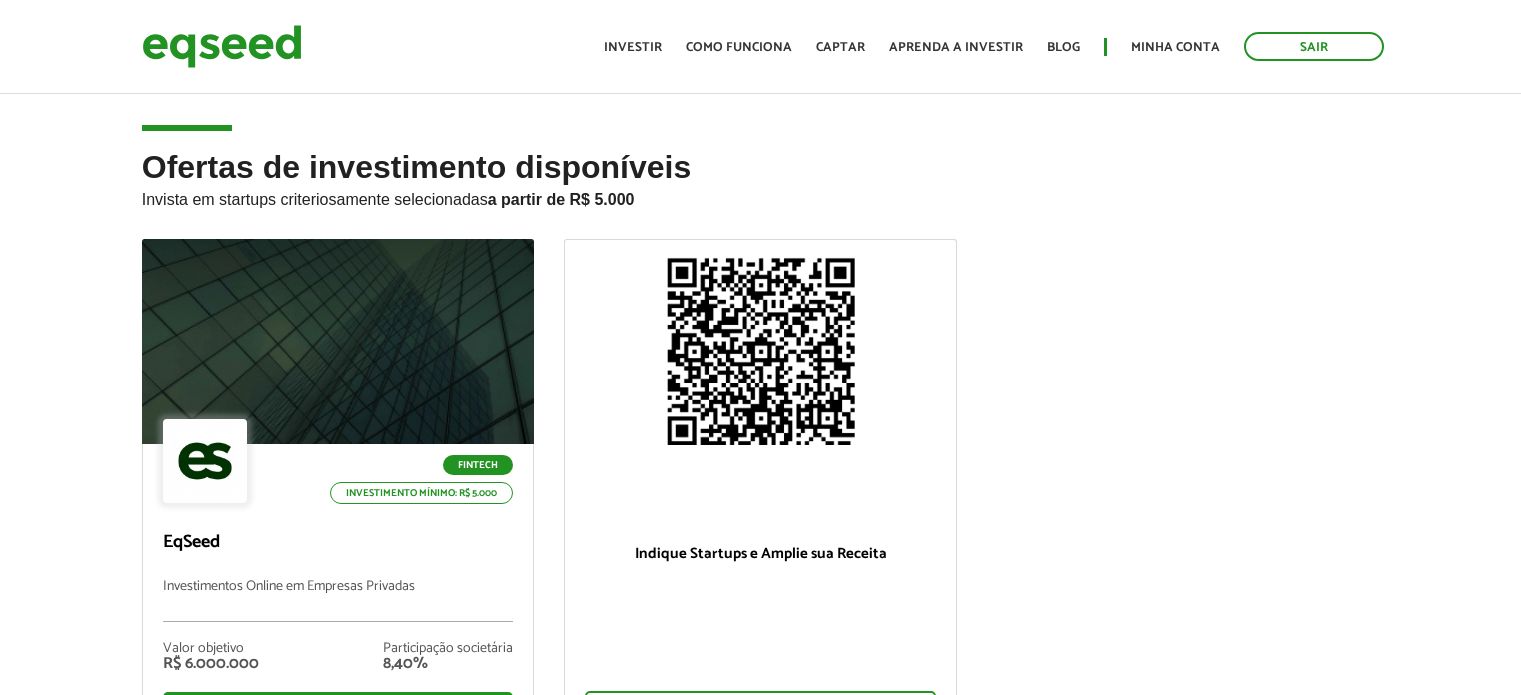 scroll, scrollTop: 0, scrollLeft: 0, axis: both 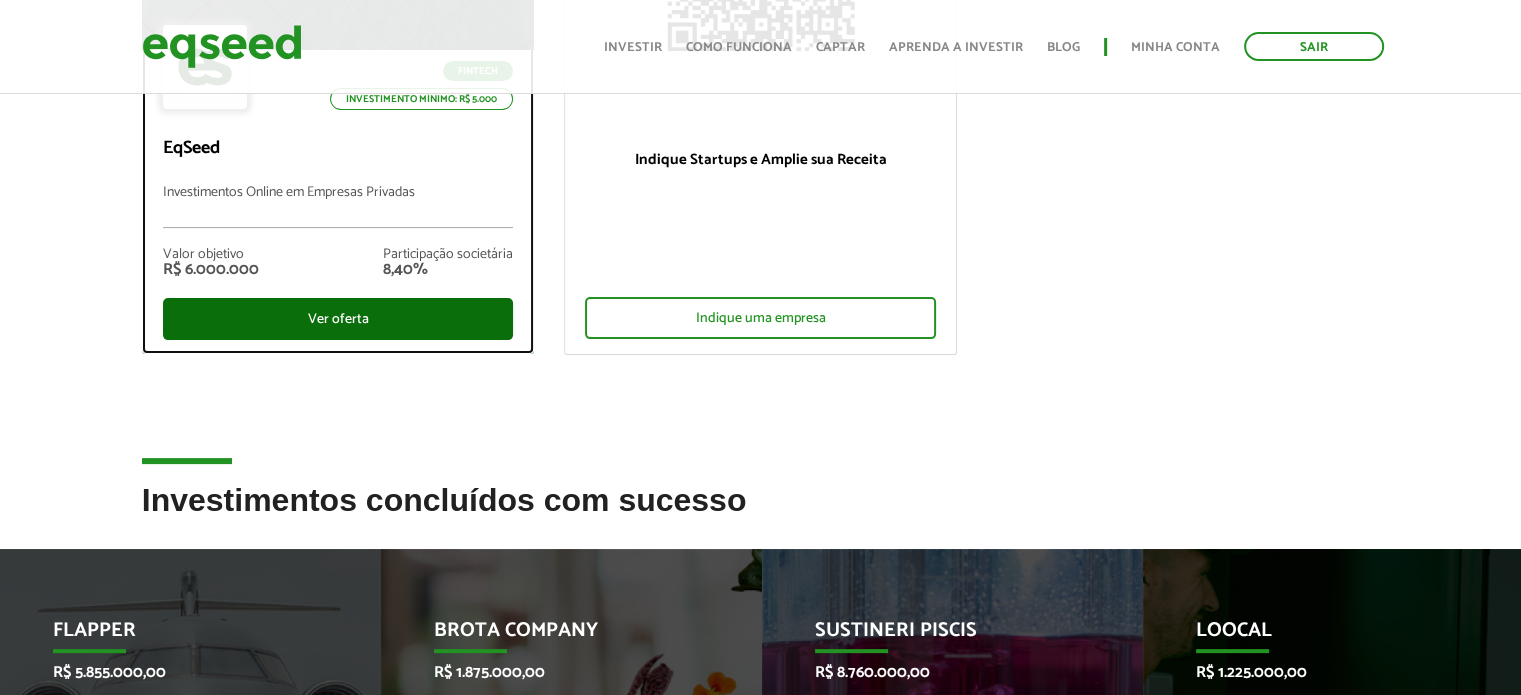 click on "Ver oferta" at bounding box center (338, 319) 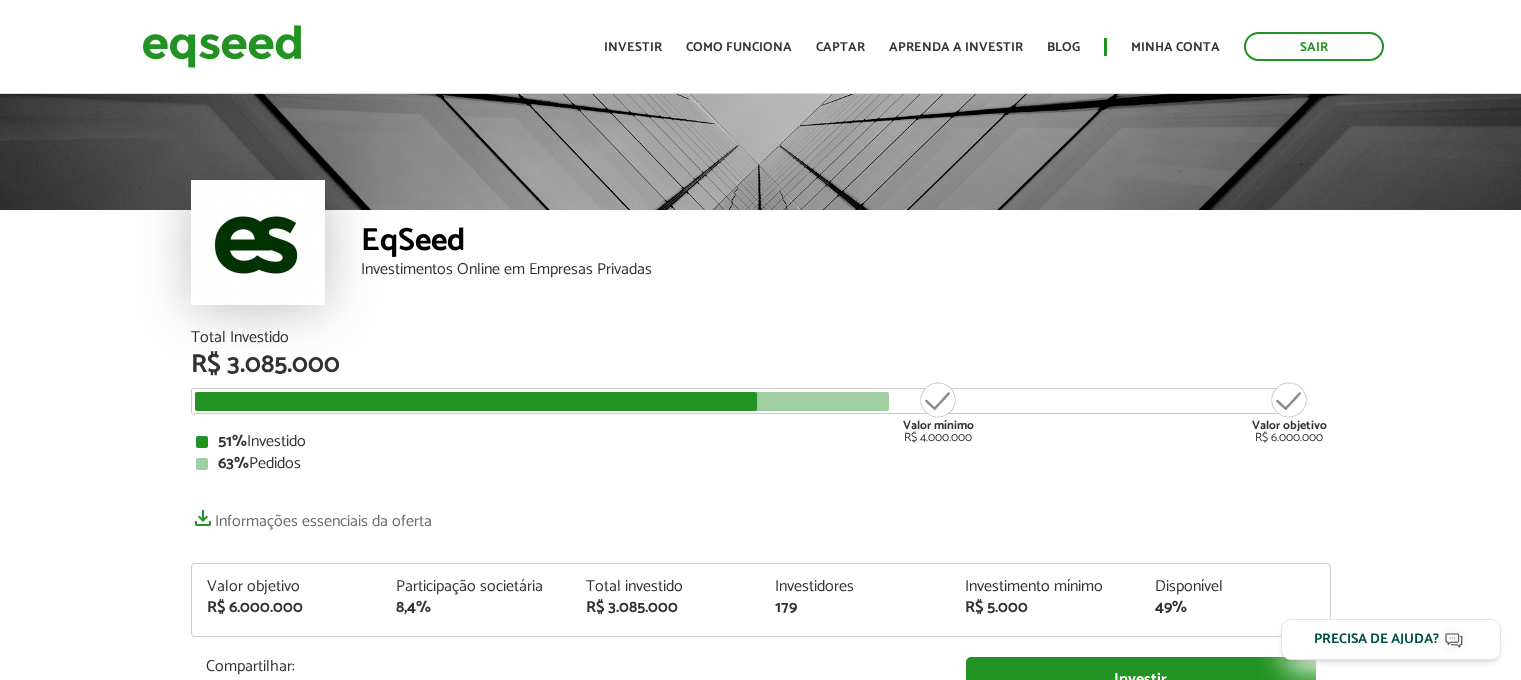 scroll, scrollTop: 0, scrollLeft: 0, axis: both 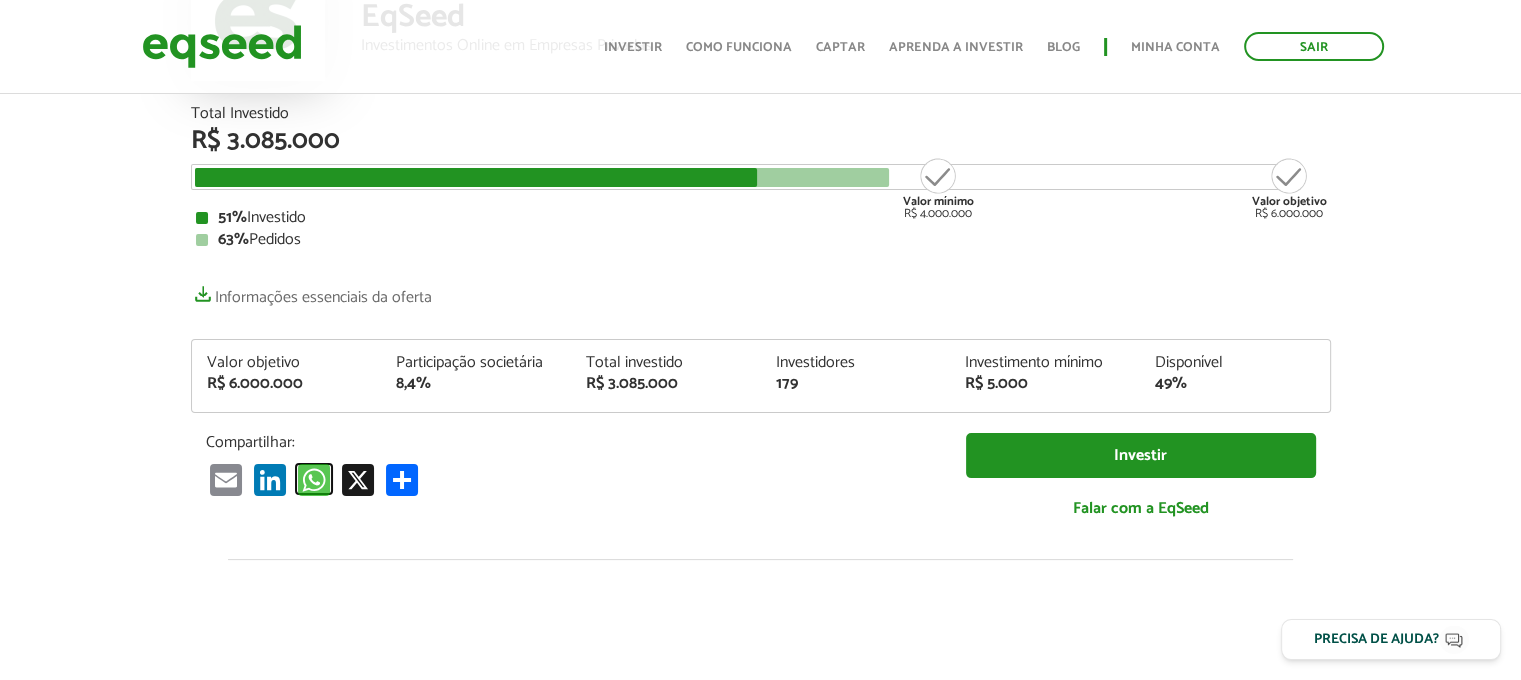 click on "WhatsApp" at bounding box center [314, 478] 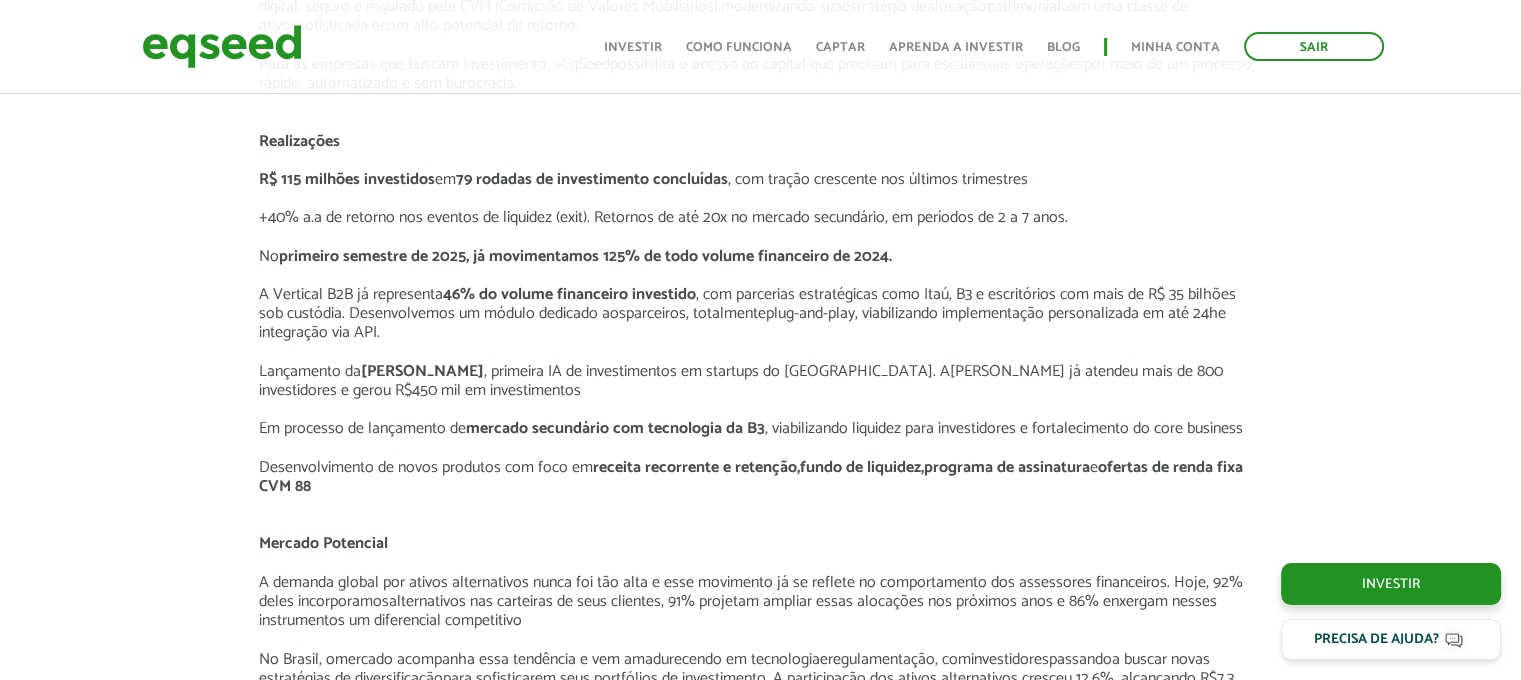 scroll, scrollTop: 2452, scrollLeft: 0, axis: vertical 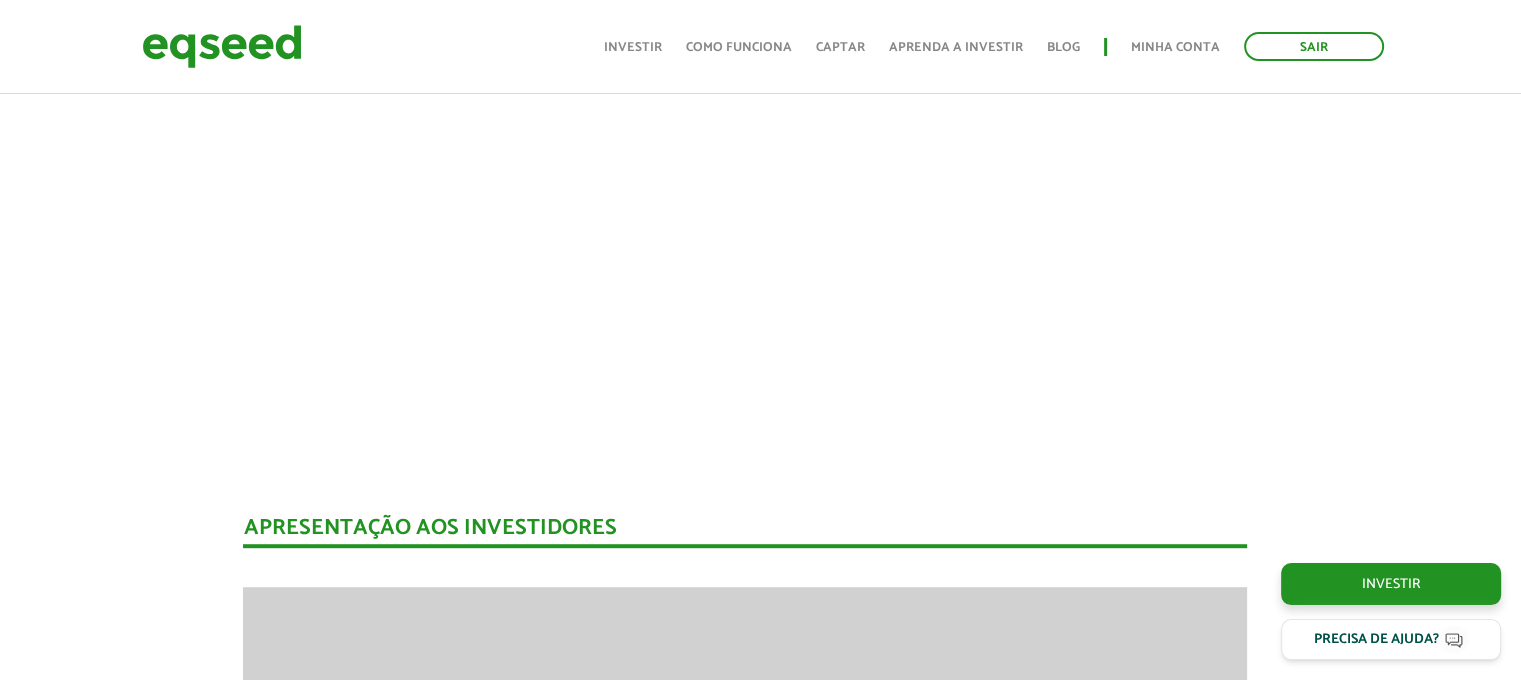 click on "Início
Investir
Como funciona
Captar
Aprenda a investir
Blog
Minha conta
Sair" at bounding box center [994, 46] 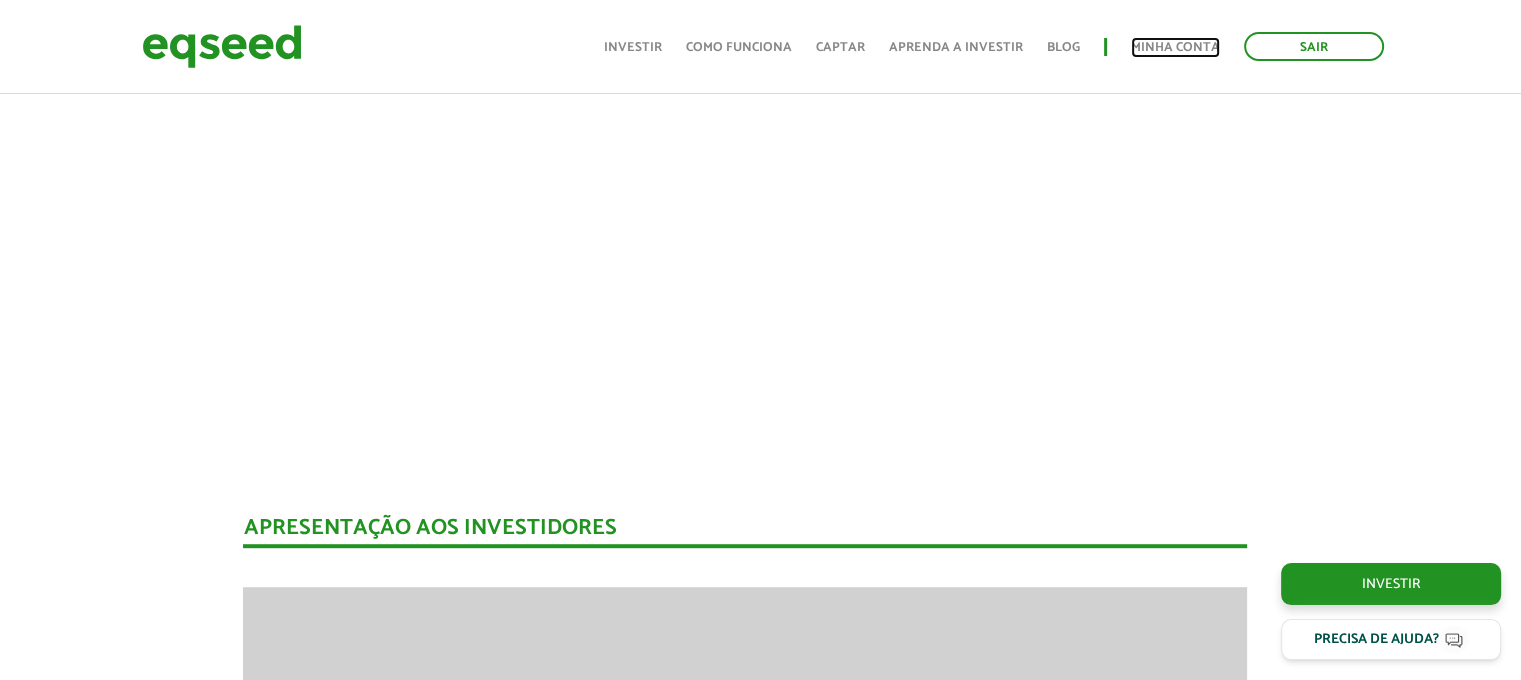 click on "Minha conta" at bounding box center [1175, 47] 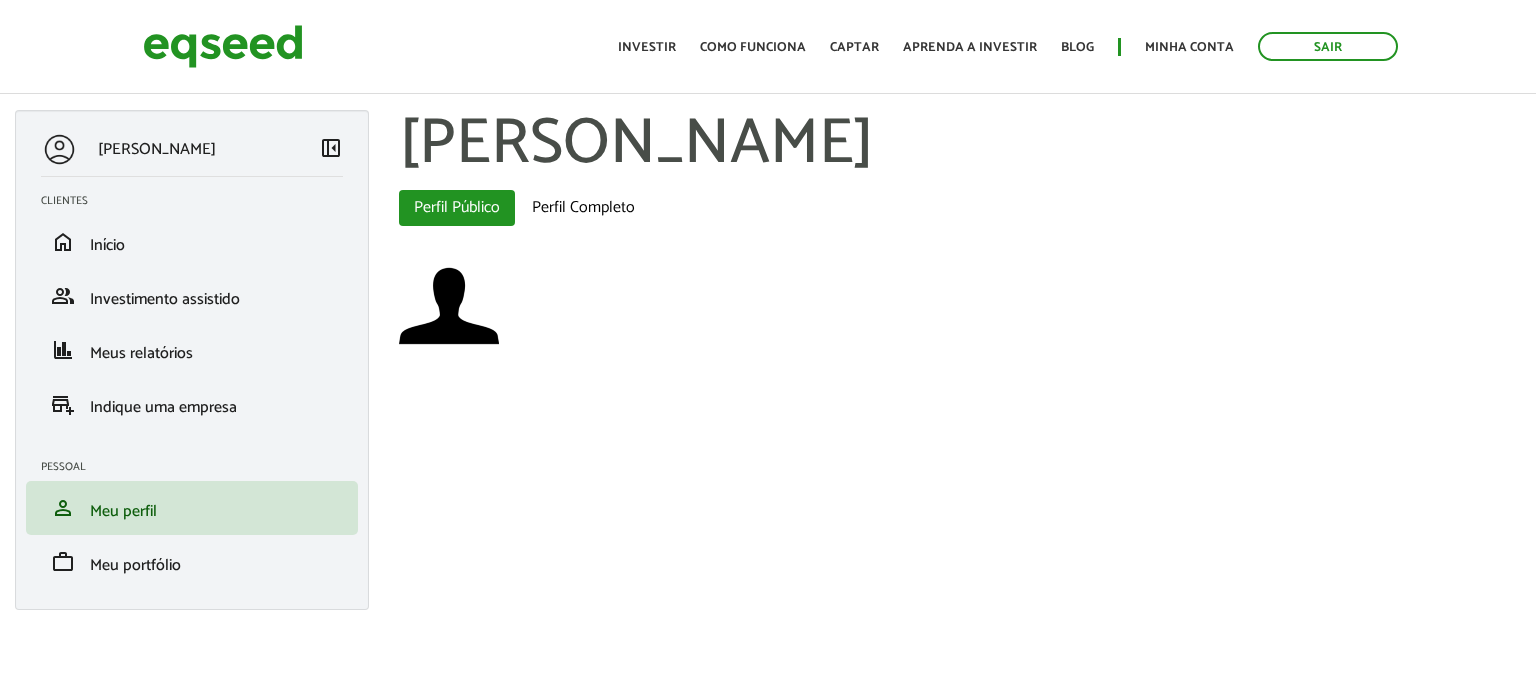 scroll, scrollTop: 0, scrollLeft: 0, axis: both 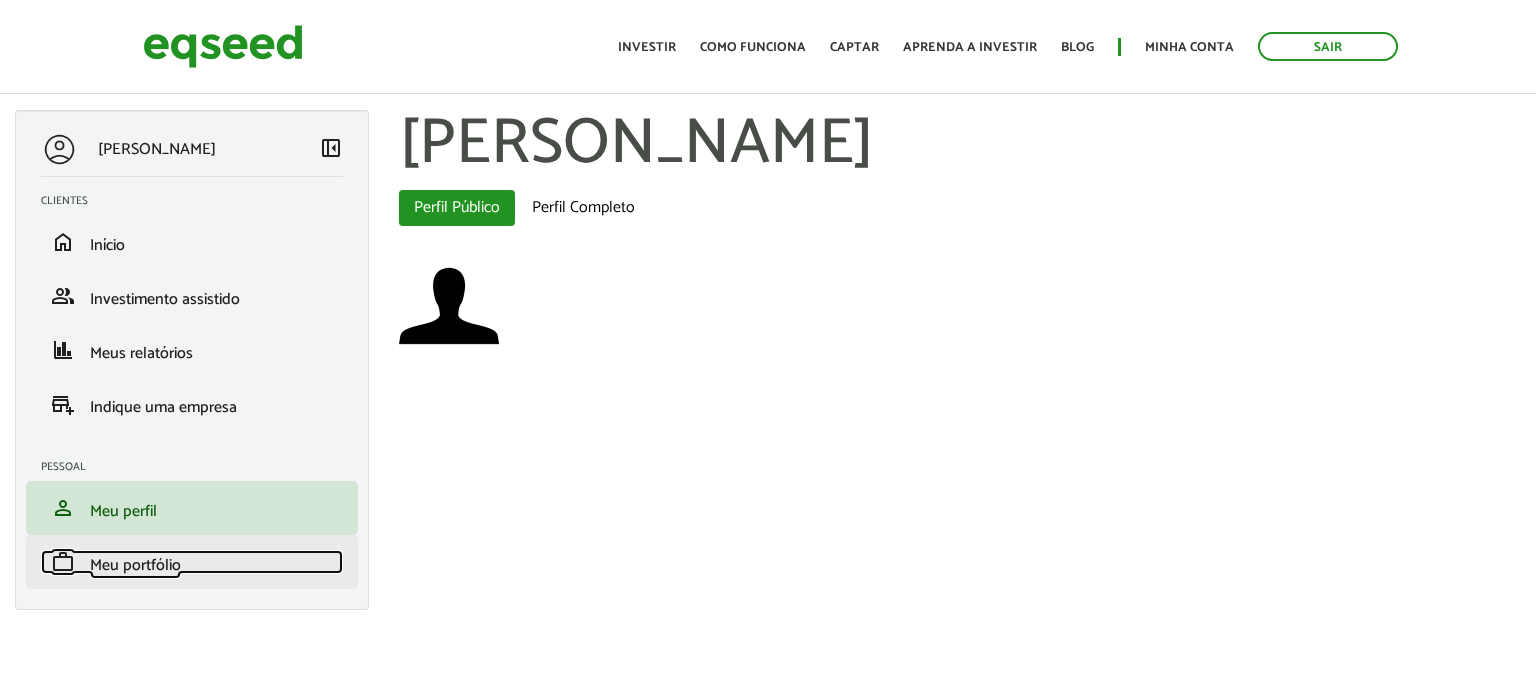 click on "Meu portfólio" at bounding box center [135, 565] 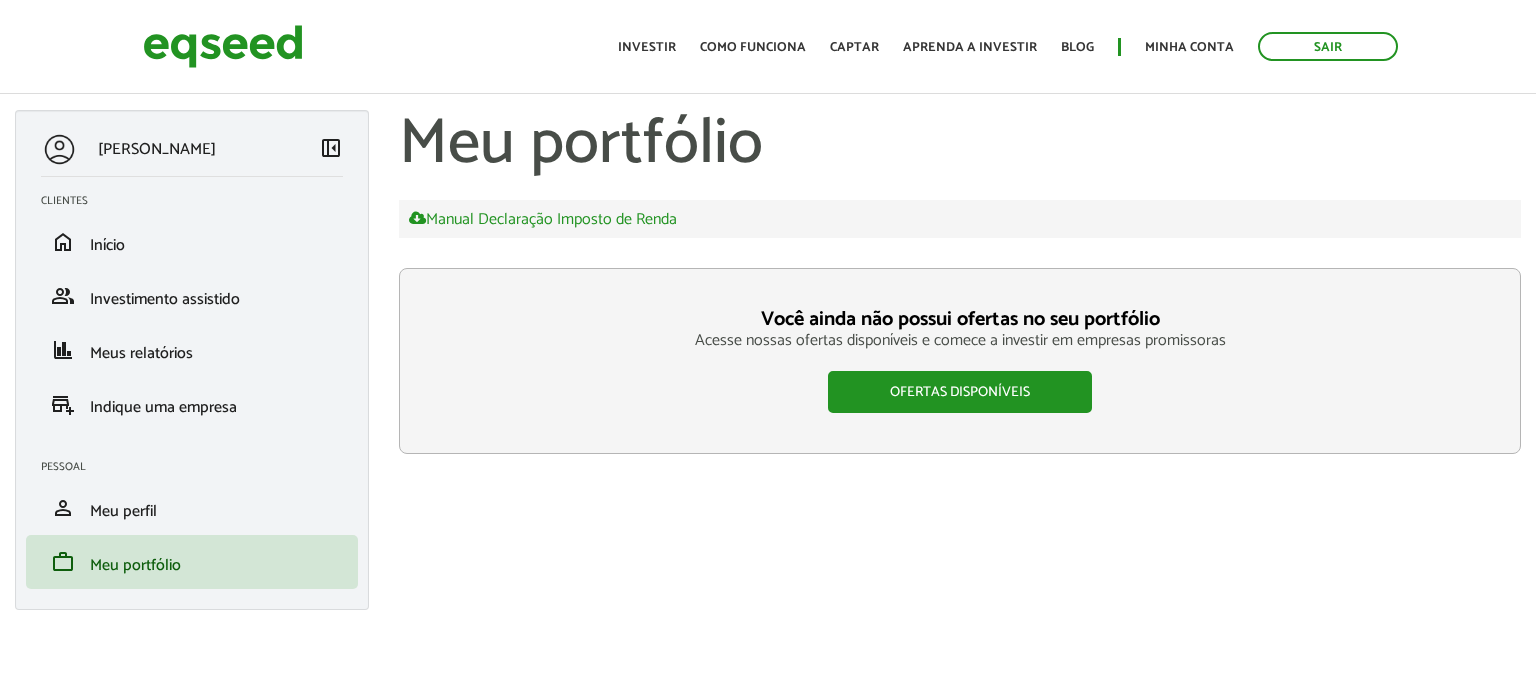 scroll, scrollTop: 0, scrollLeft: 0, axis: both 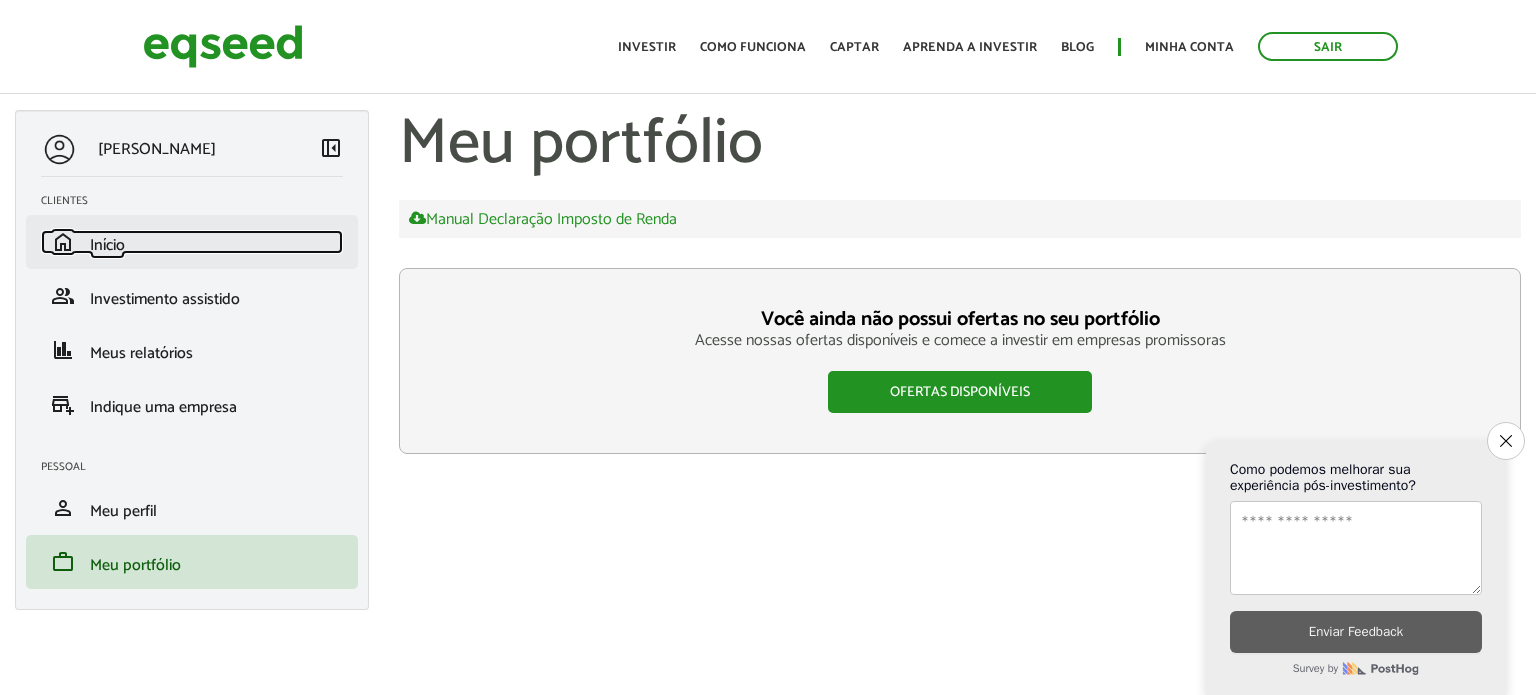 click on "Início" at bounding box center [107, 245] 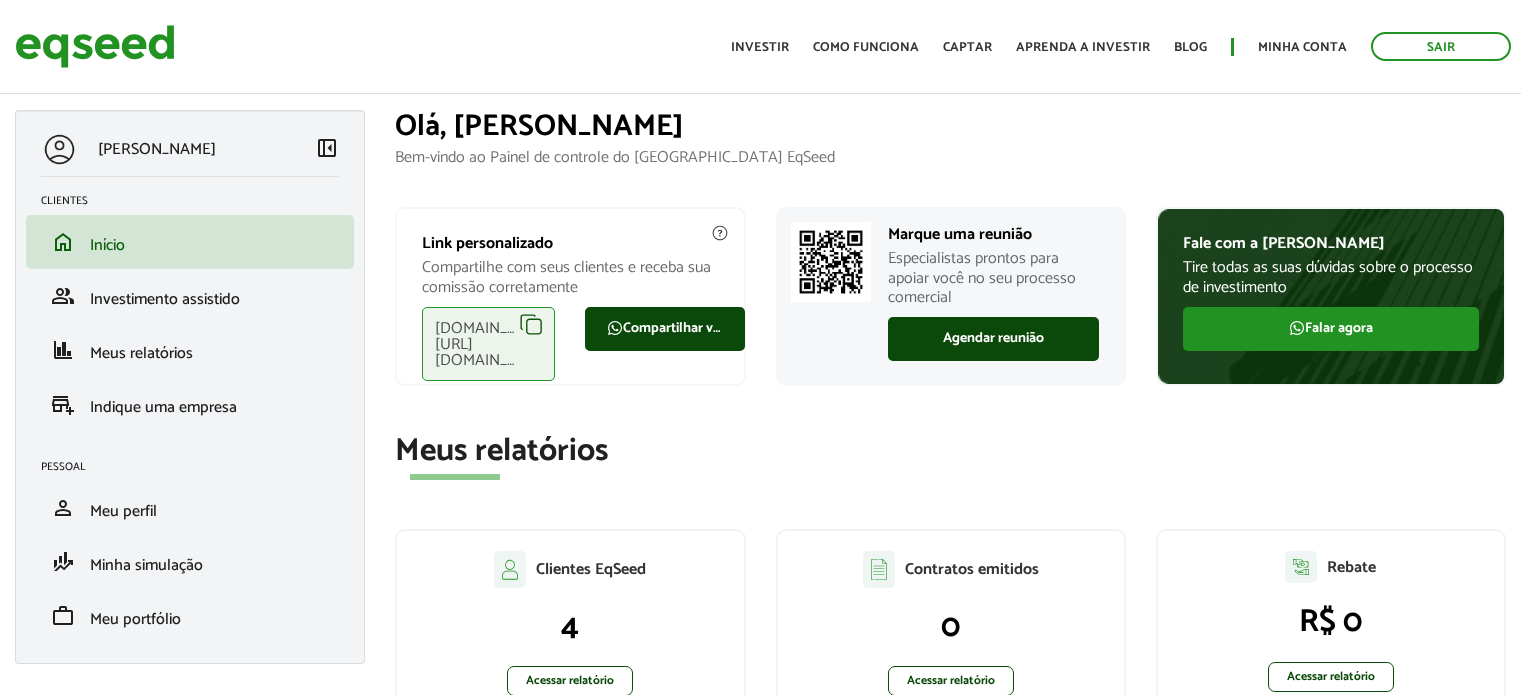 scroll, scrollTop: 0, scrollLeft: 0, axis: both 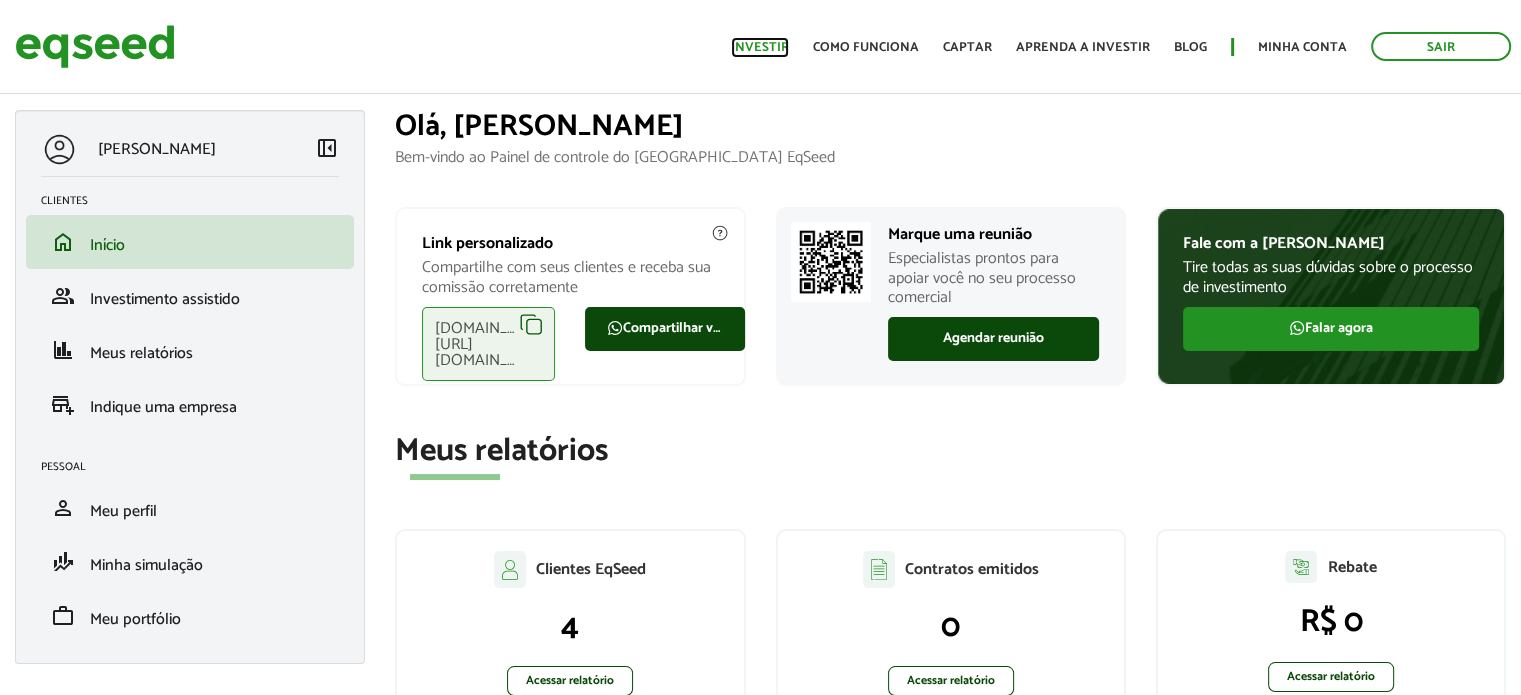 click on "Investir" at bounding box center (760, 47) 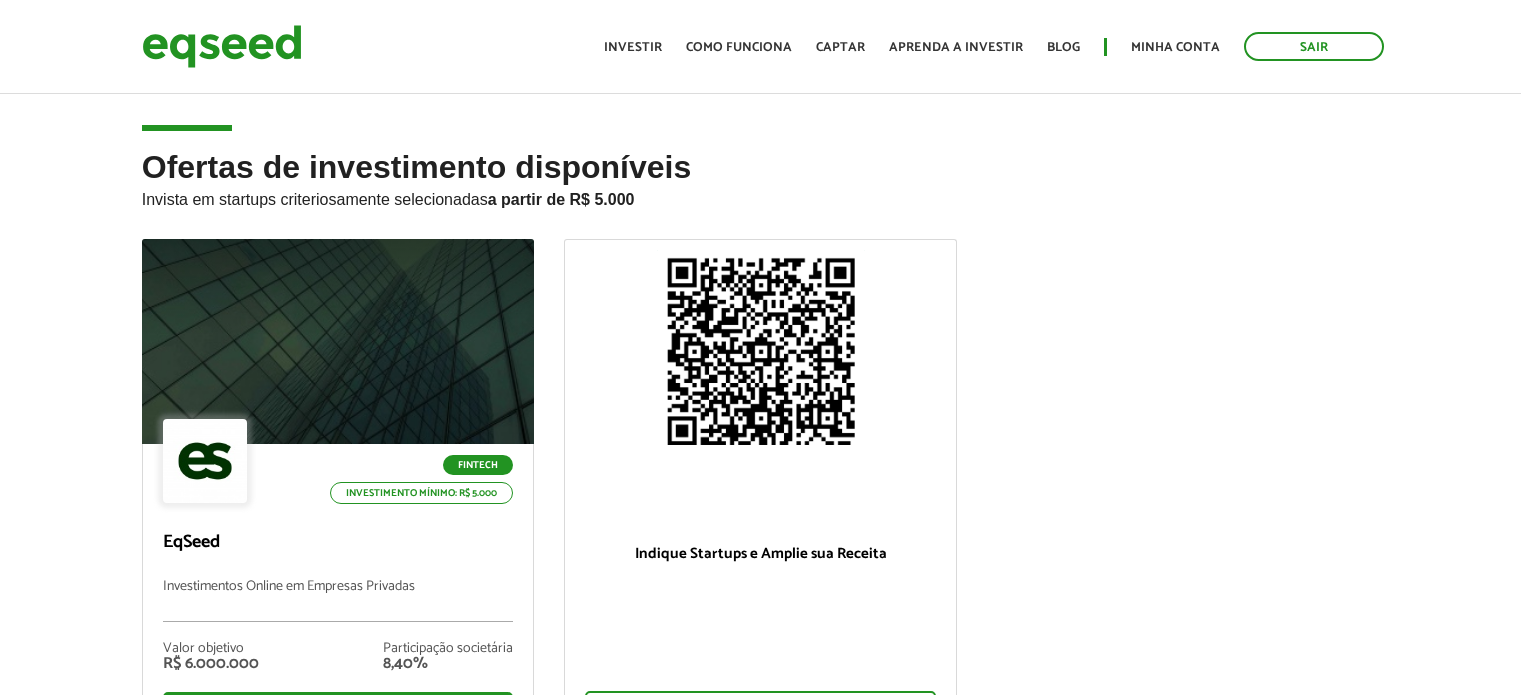 scroll, scrollTop: 0, scrollLeft: 0, axis: both 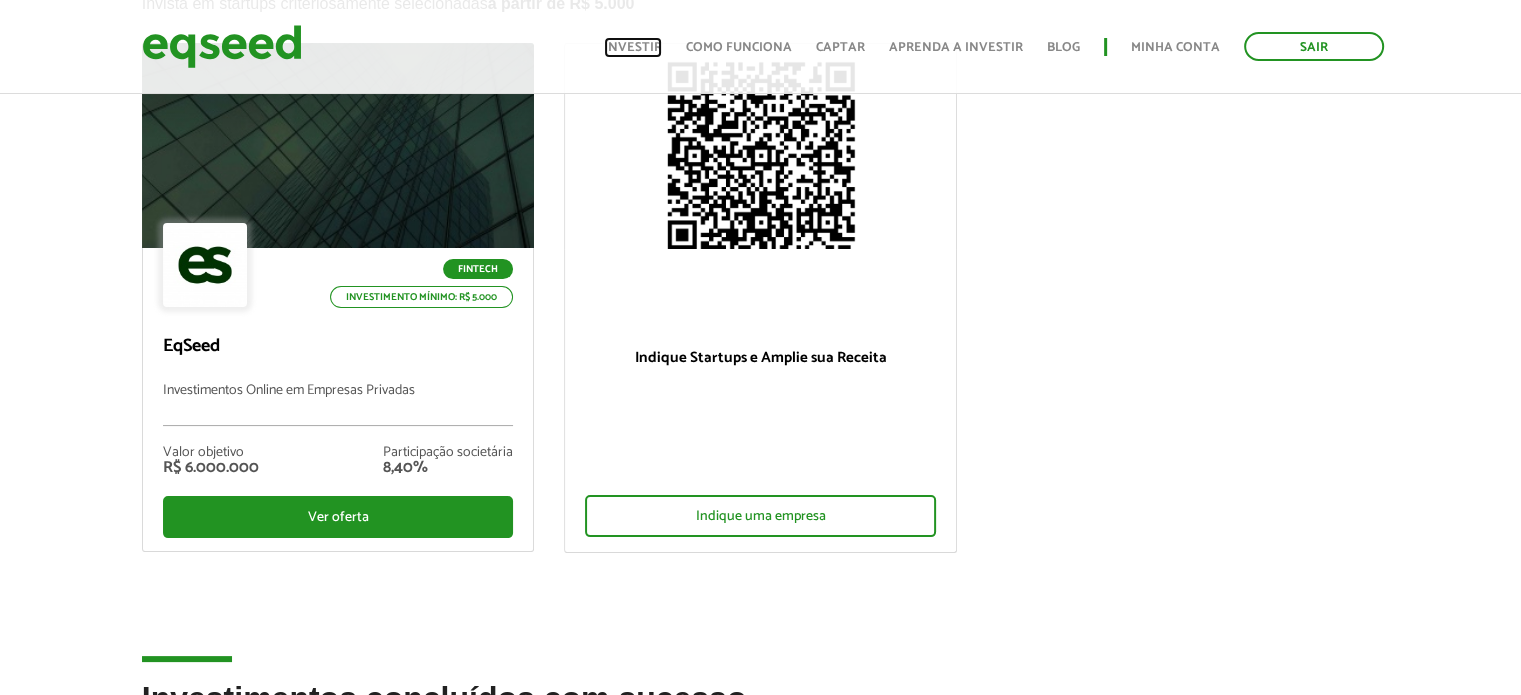 click on "Investir" at bounding box center [633, 47] 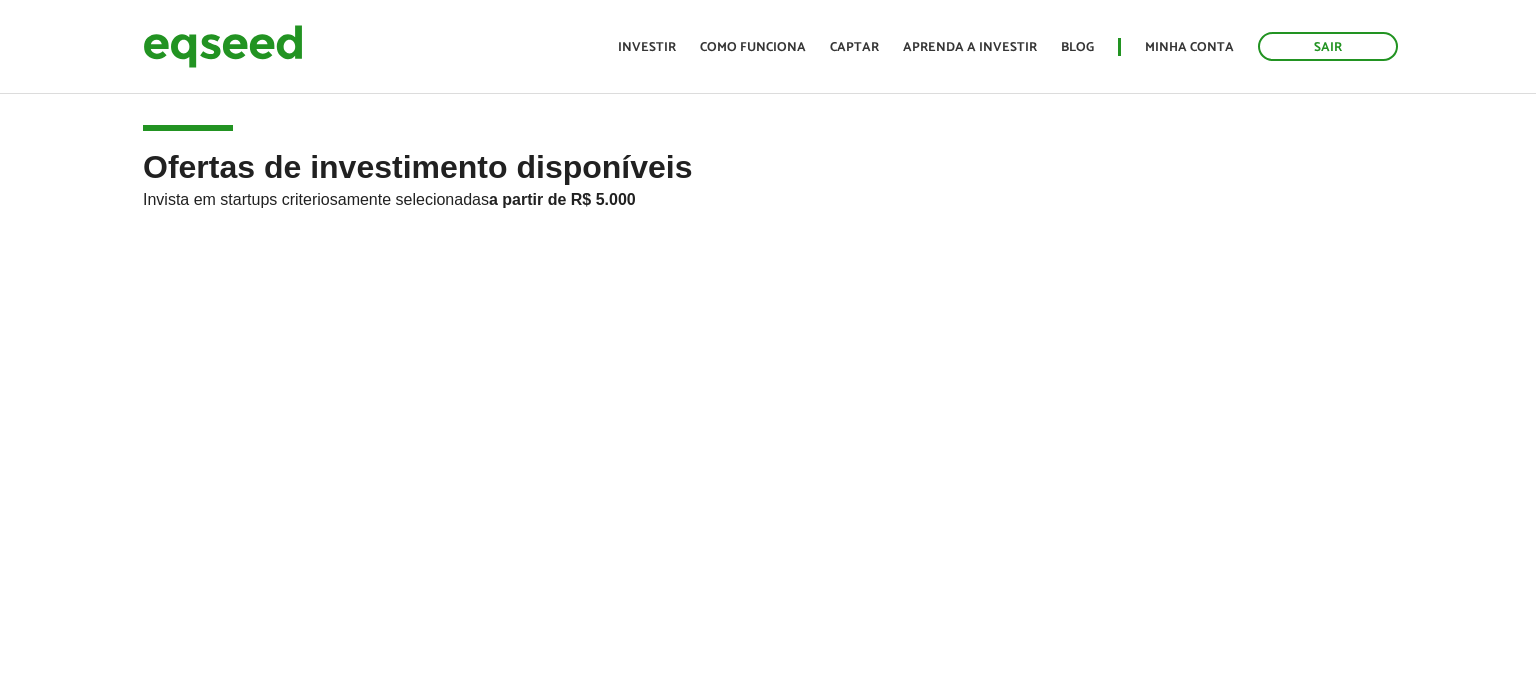 scroll, scrollTop: 0, scrollLeft: 0, axis: both 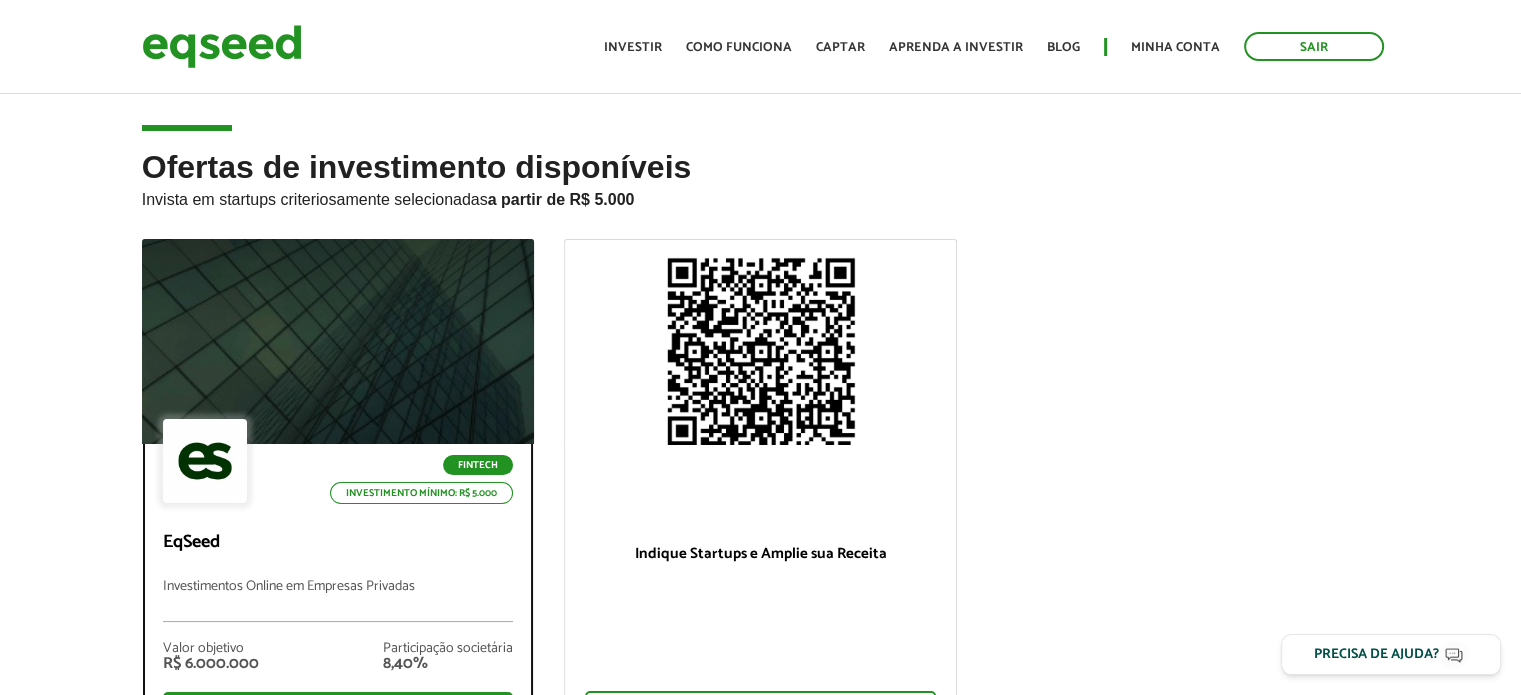 click on "EqSeed" at bounding box center [338, 543] 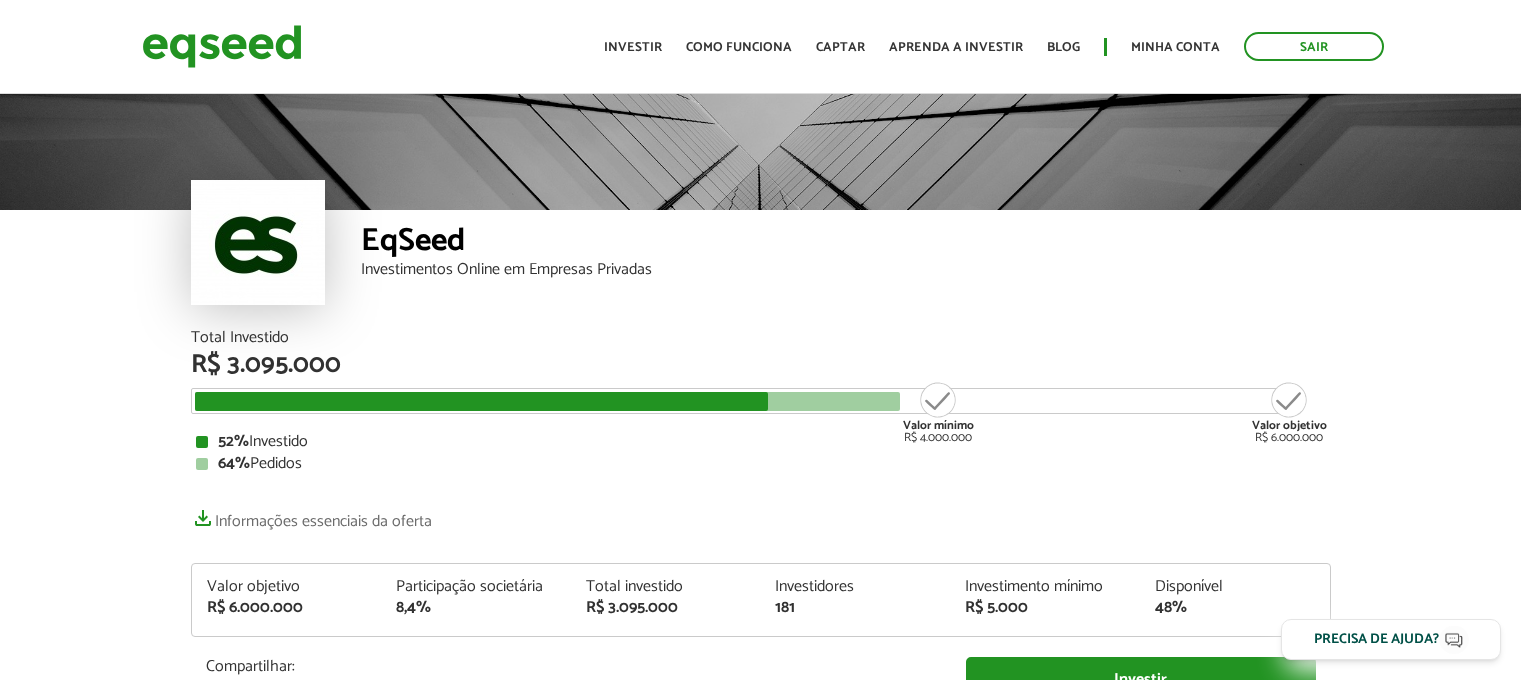 scroll, scrollTop: 0, scrollLeft: 0, axis: both 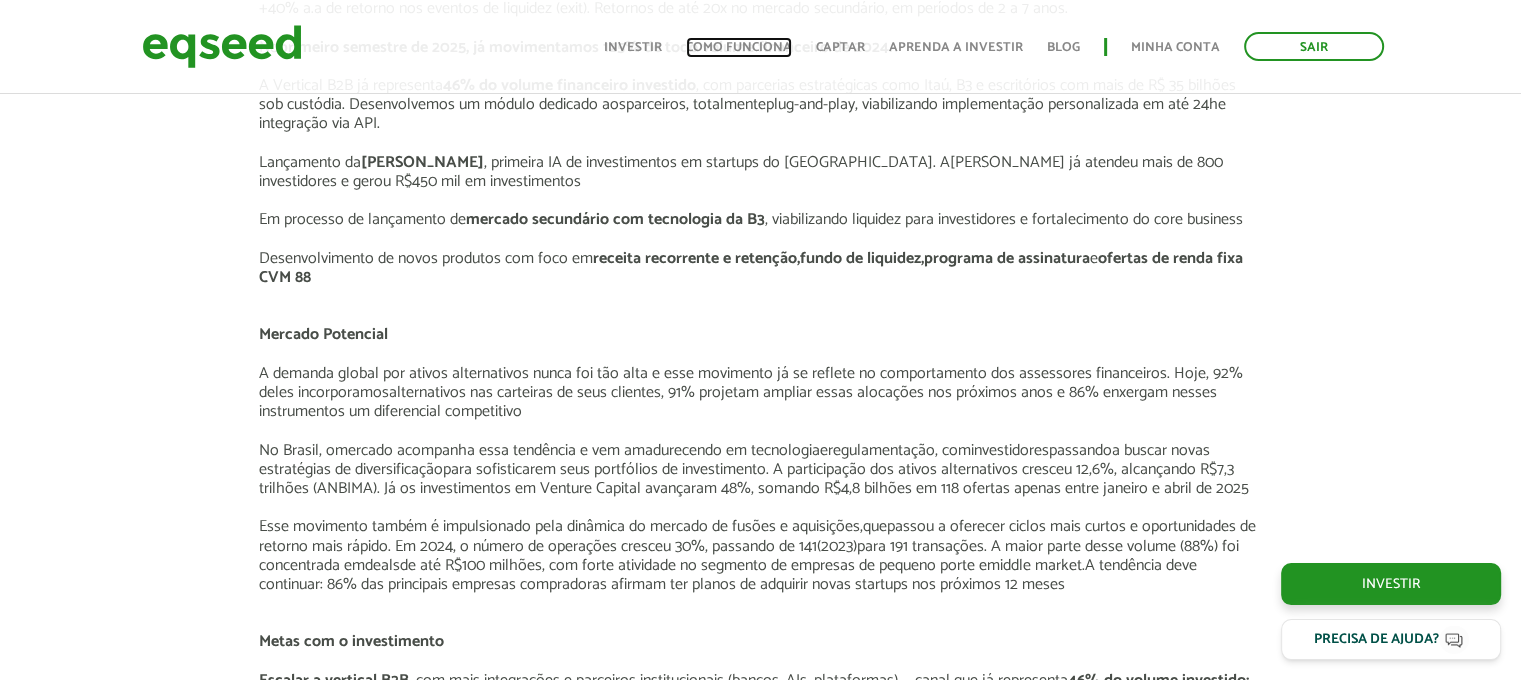 click on "Como funciona" at bounding box center [739, 47] 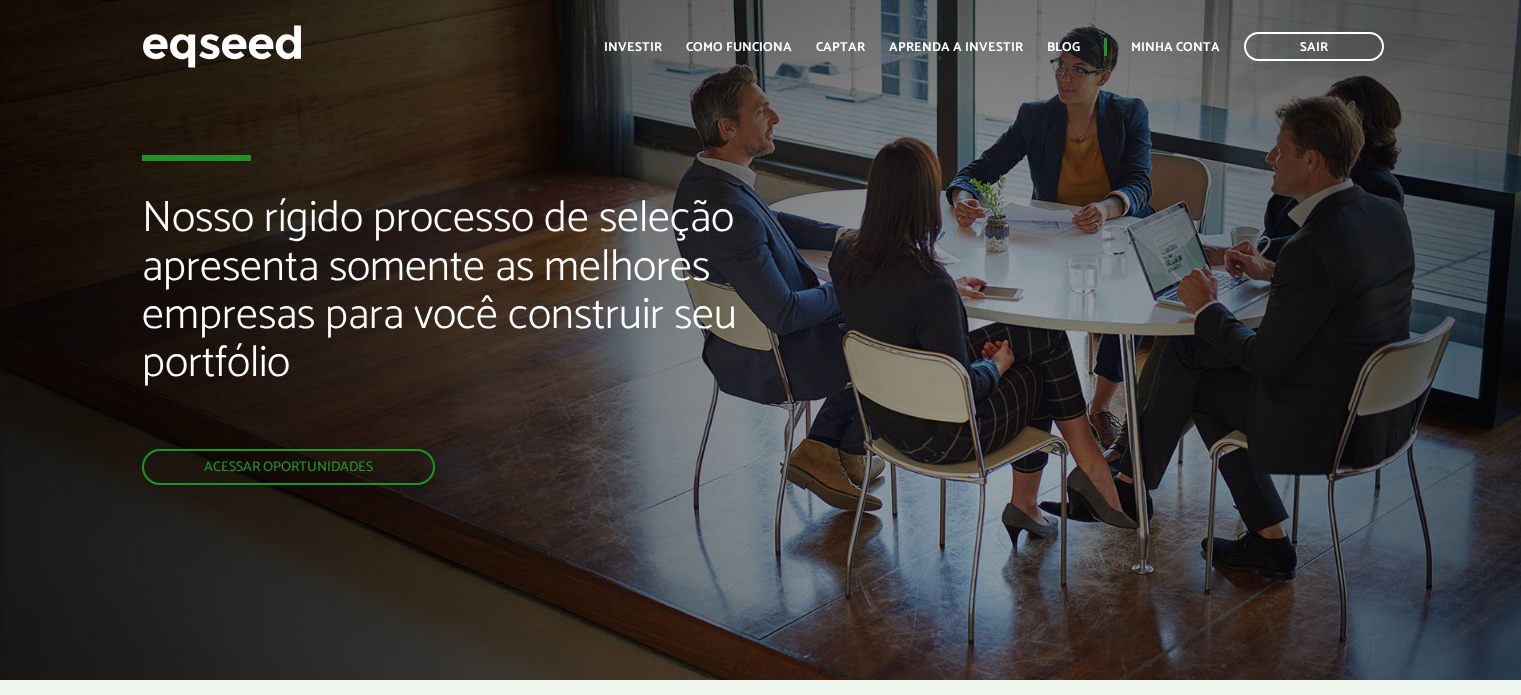scroll, scrollTop: 0, scrollLeft: 0, axis: both 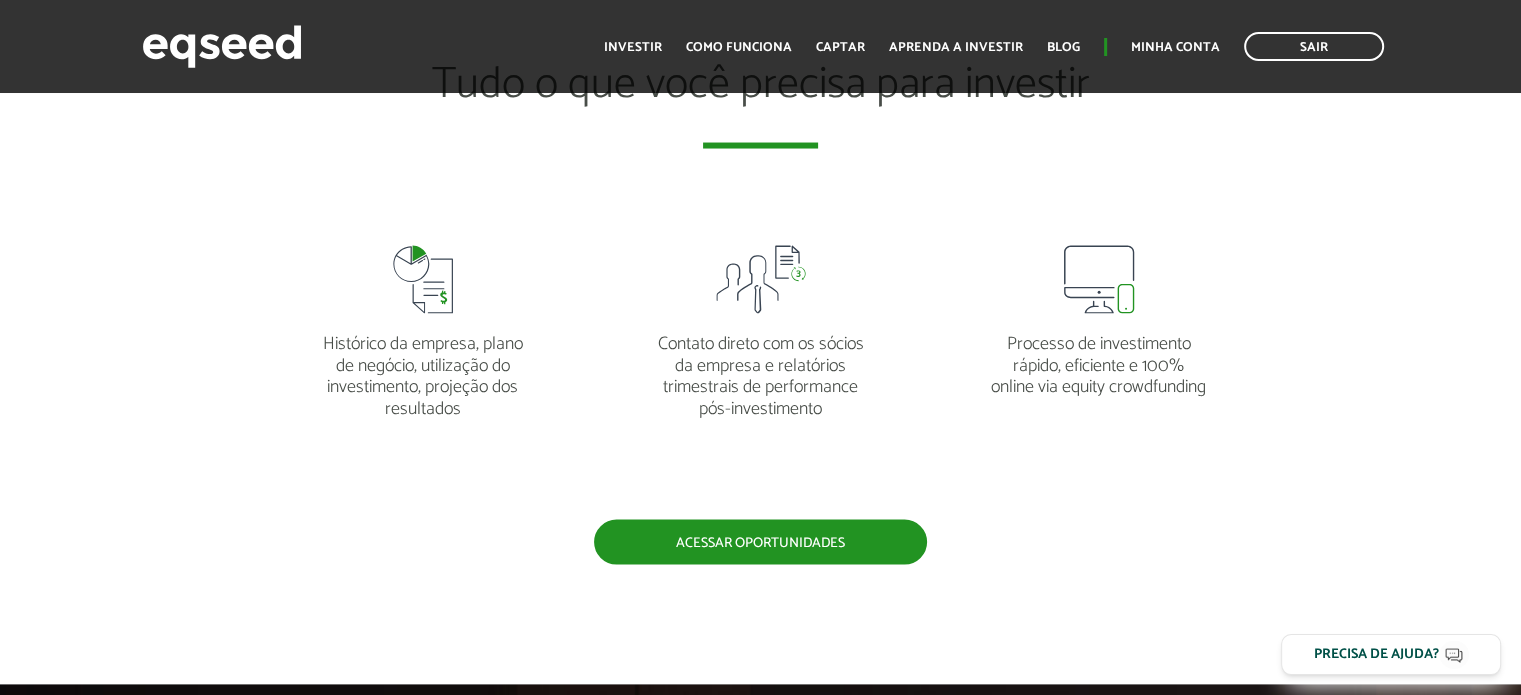 click on "Acessar oportunidades" at bounding box center (760, 542) 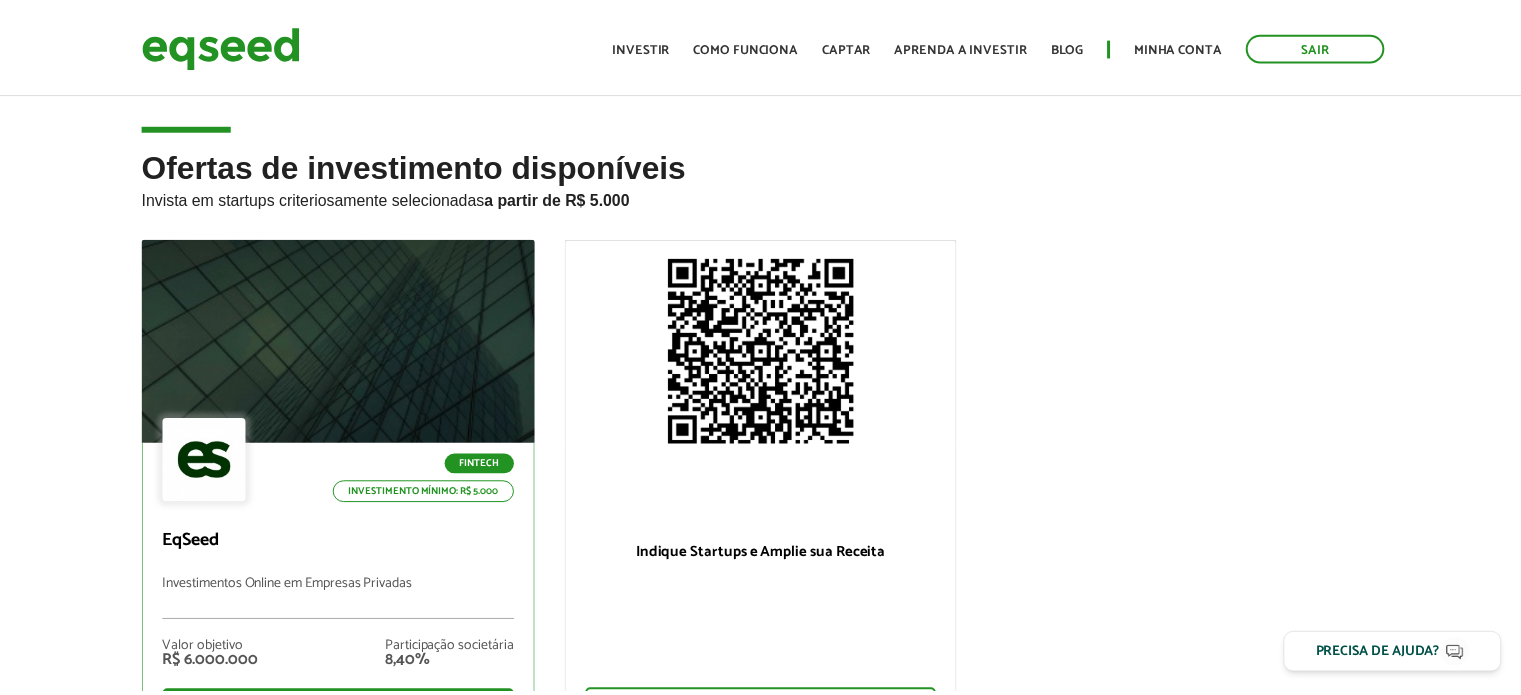 scroll, scrollTop: 0, scrollLeft: 0, axis: both 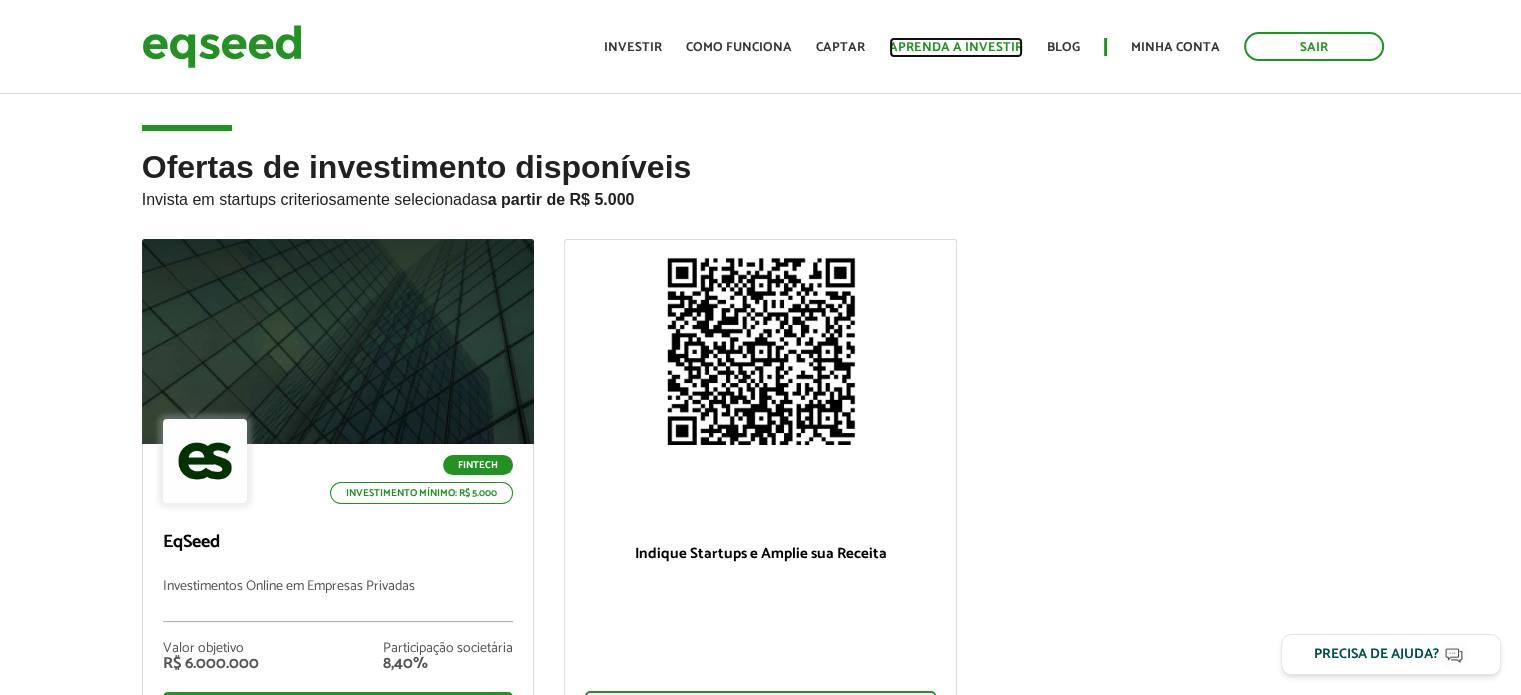 click on "Aprenda a investir" at bounding box center (956, 47) 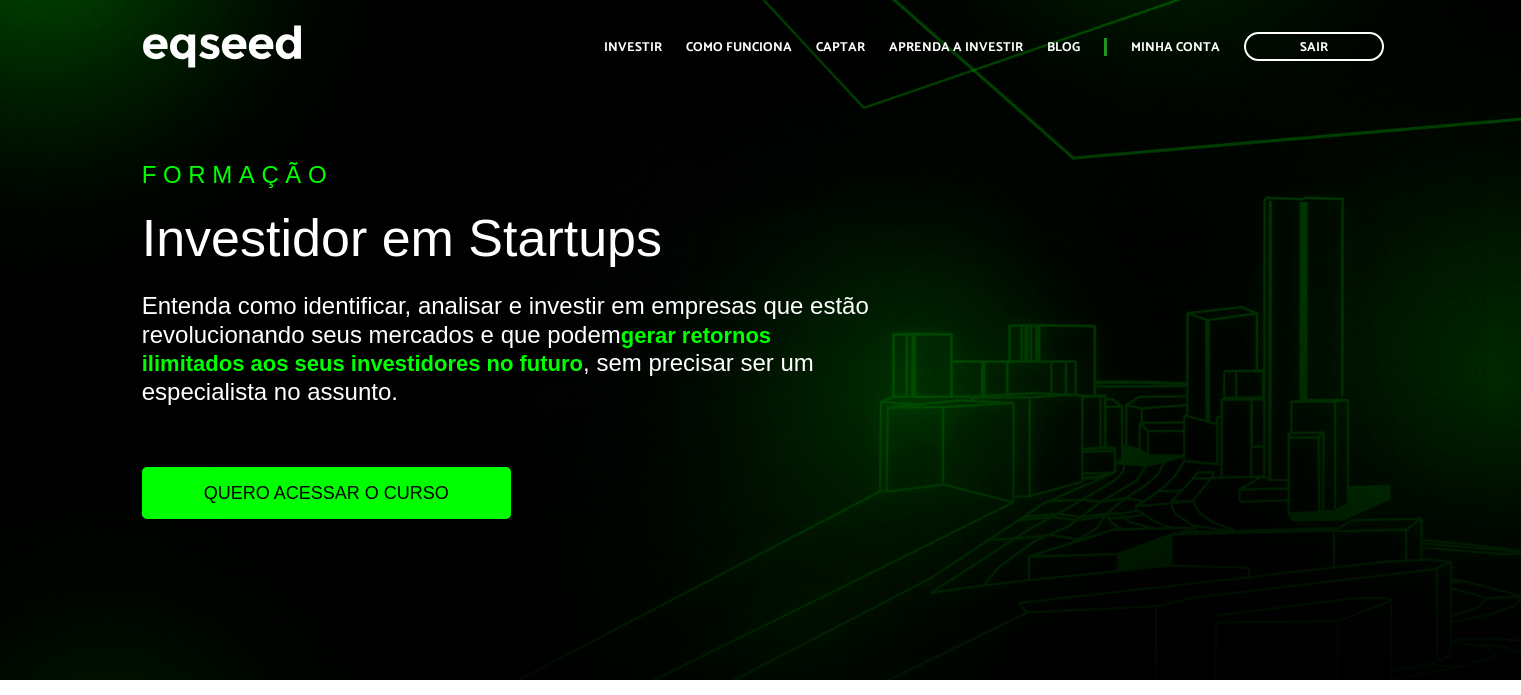 scroll, scrollTop: 0, scrollLeft: 0, axis: both 